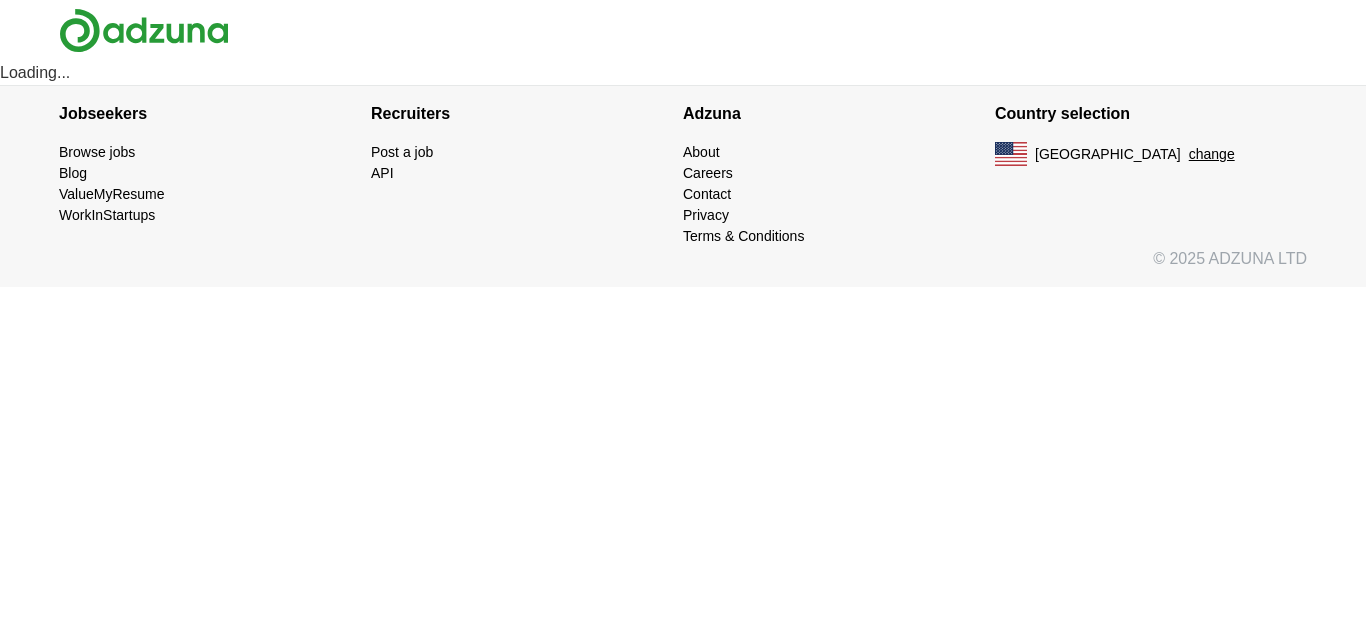 scroll, scrollTop: 0, scrollLeft: 0, axis: both 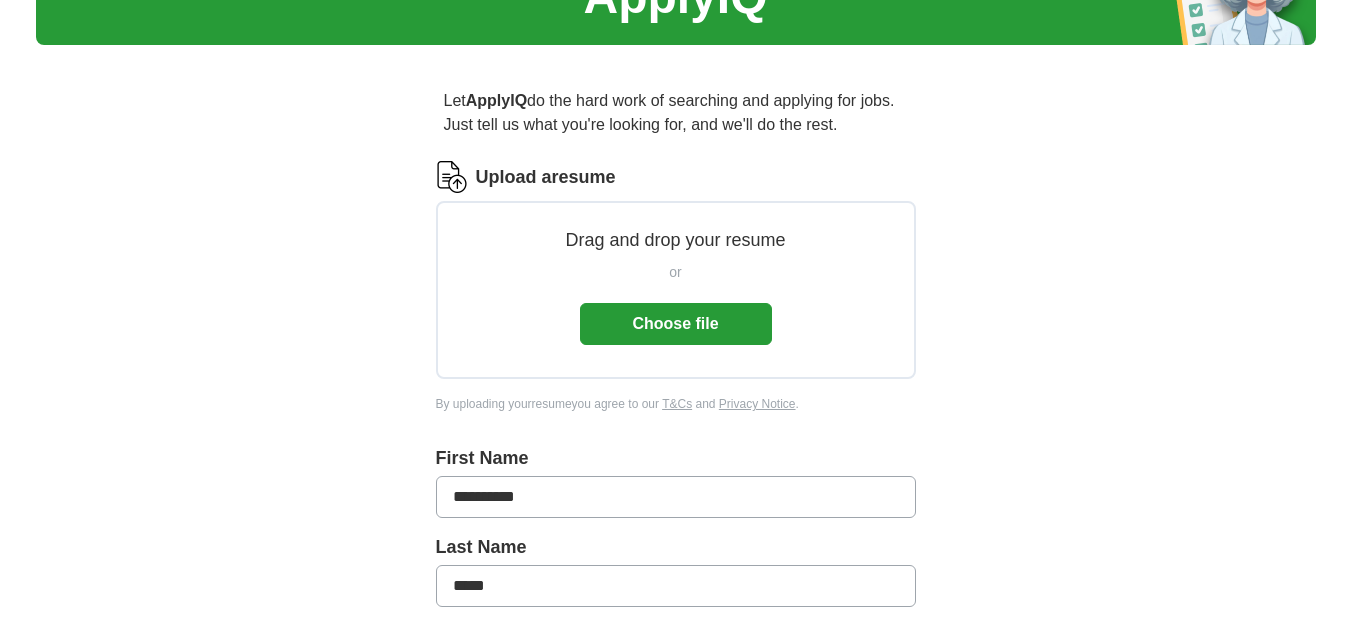 click on "or Choose file" at bounding box center (676, 303) 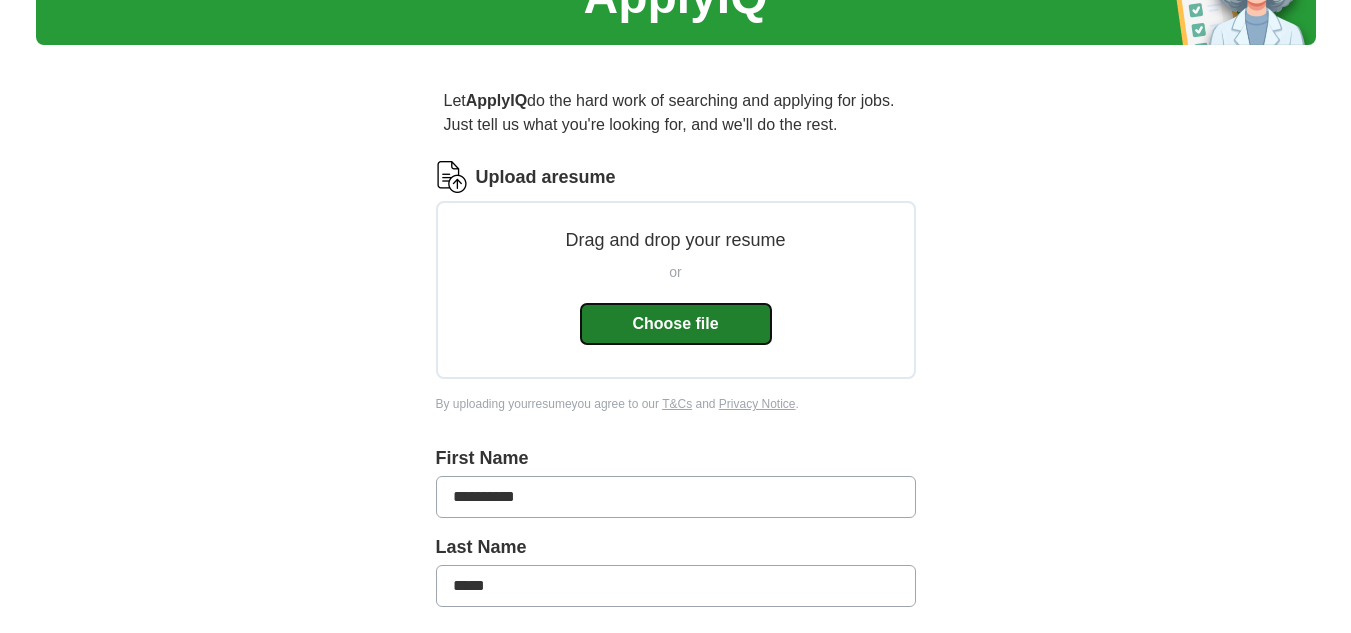 click on "Choose file" at bounding box center [676, 324] 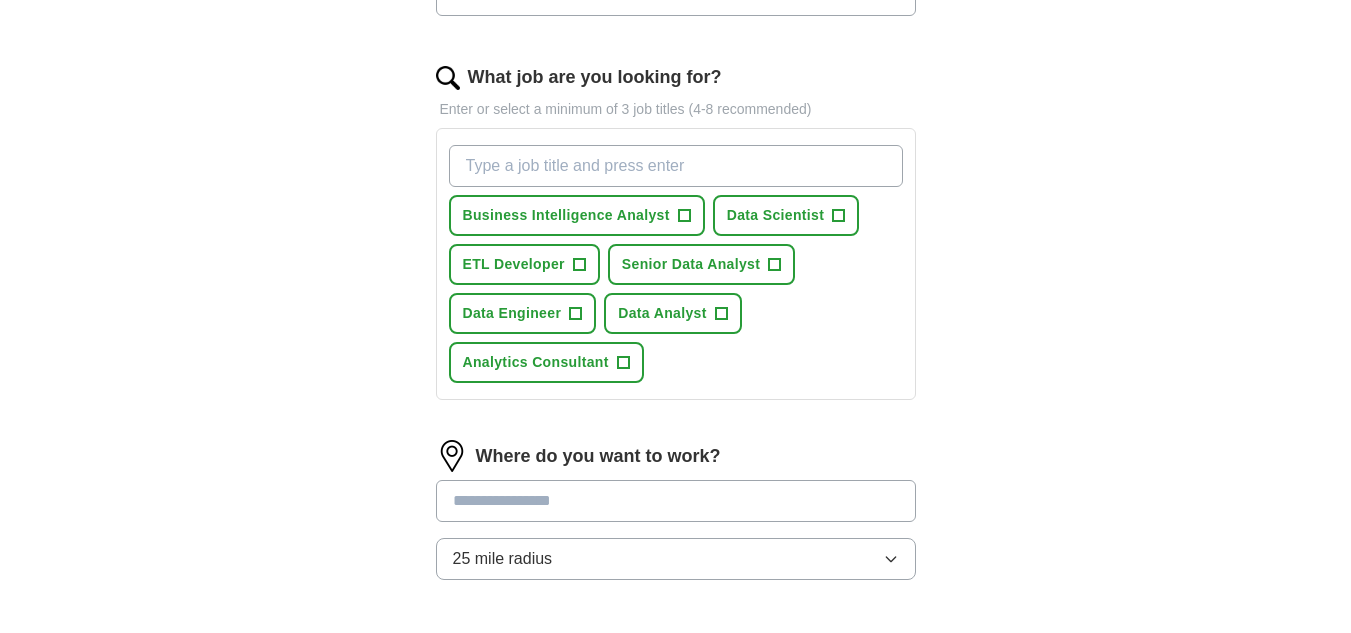 scroll, scrollTop: 592, scrollLeft: 0, axis: vertical 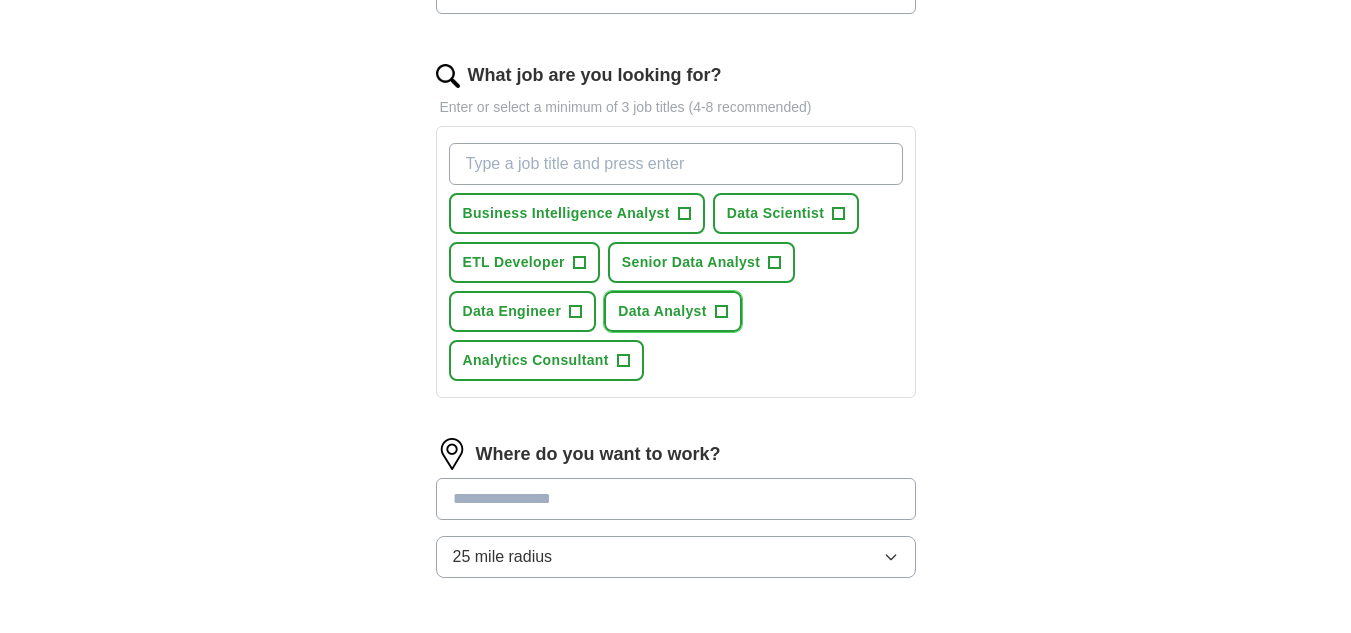 click on "+" at bounding box center [721, 312] 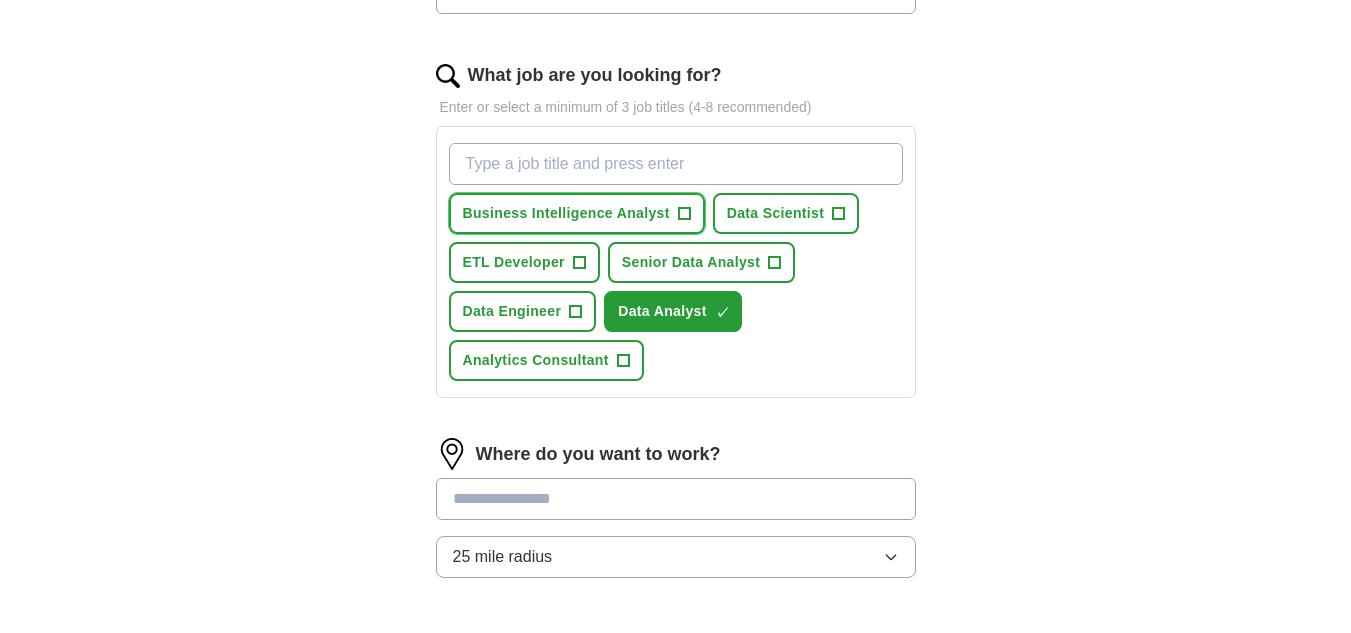 click on "+" at bounding box center [684, 214] 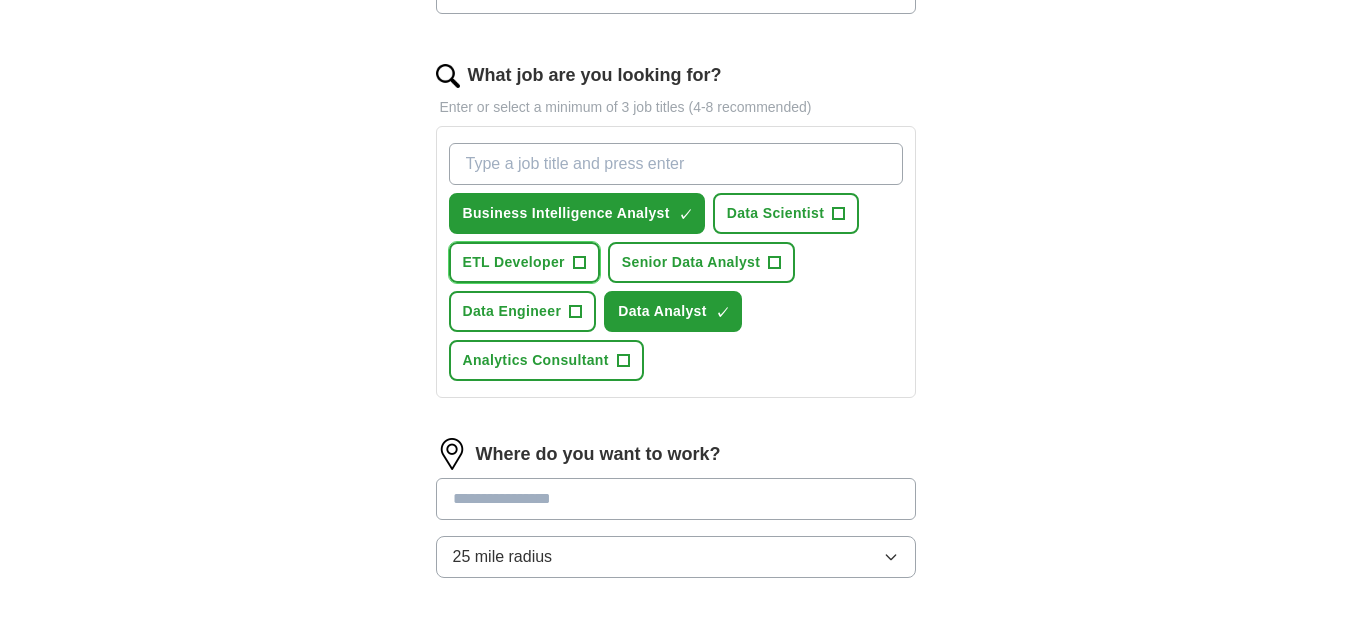 click on "+" at bounding box center (579, 263) 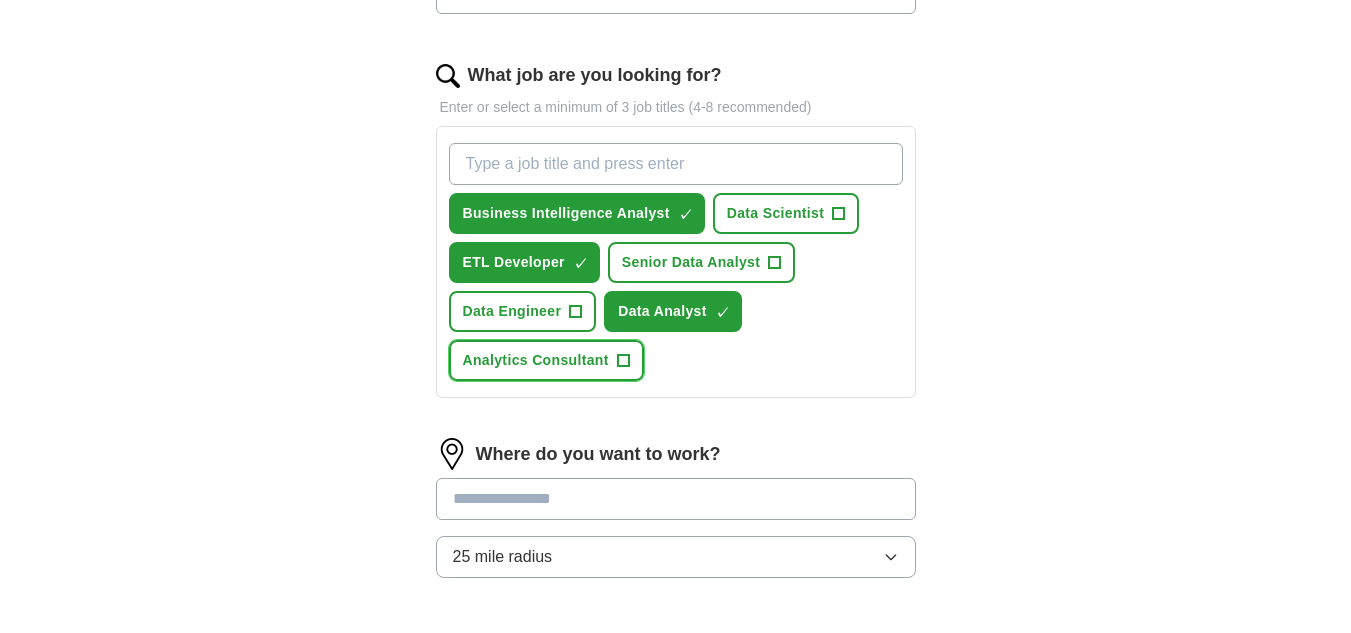 click on "+" at bounding box center [623, 361] 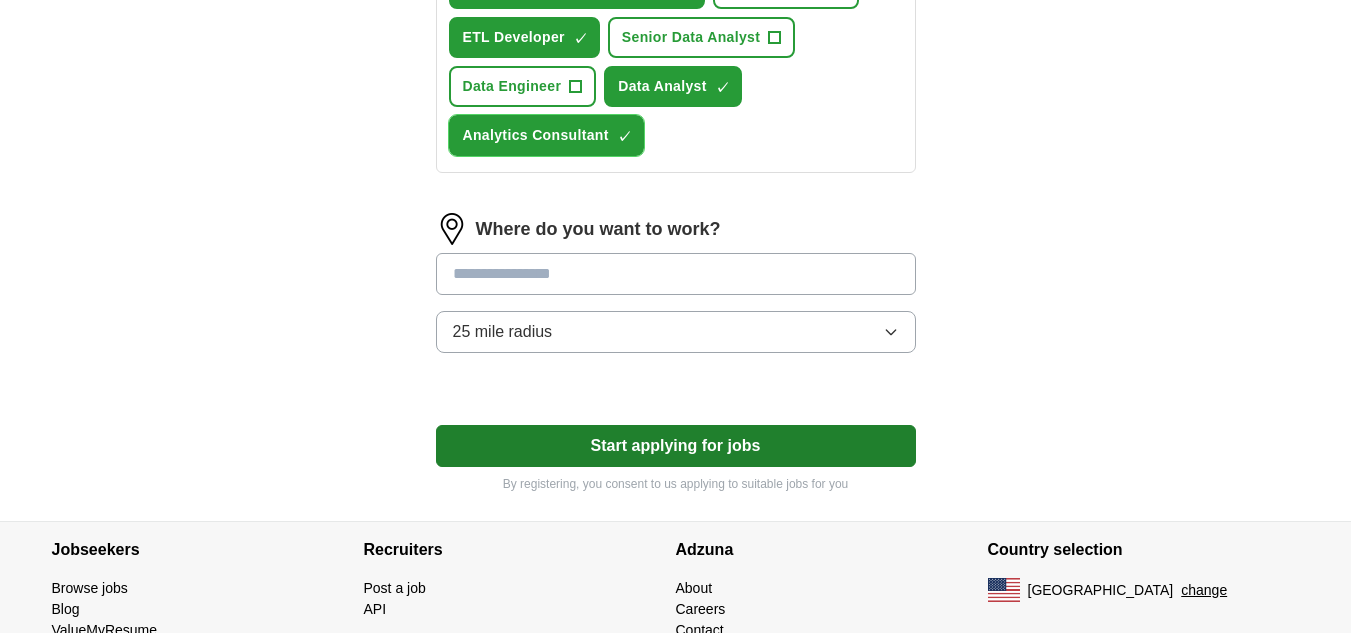 scroll, scrollTop: 891, scrollLeft: 0, axis: vertical 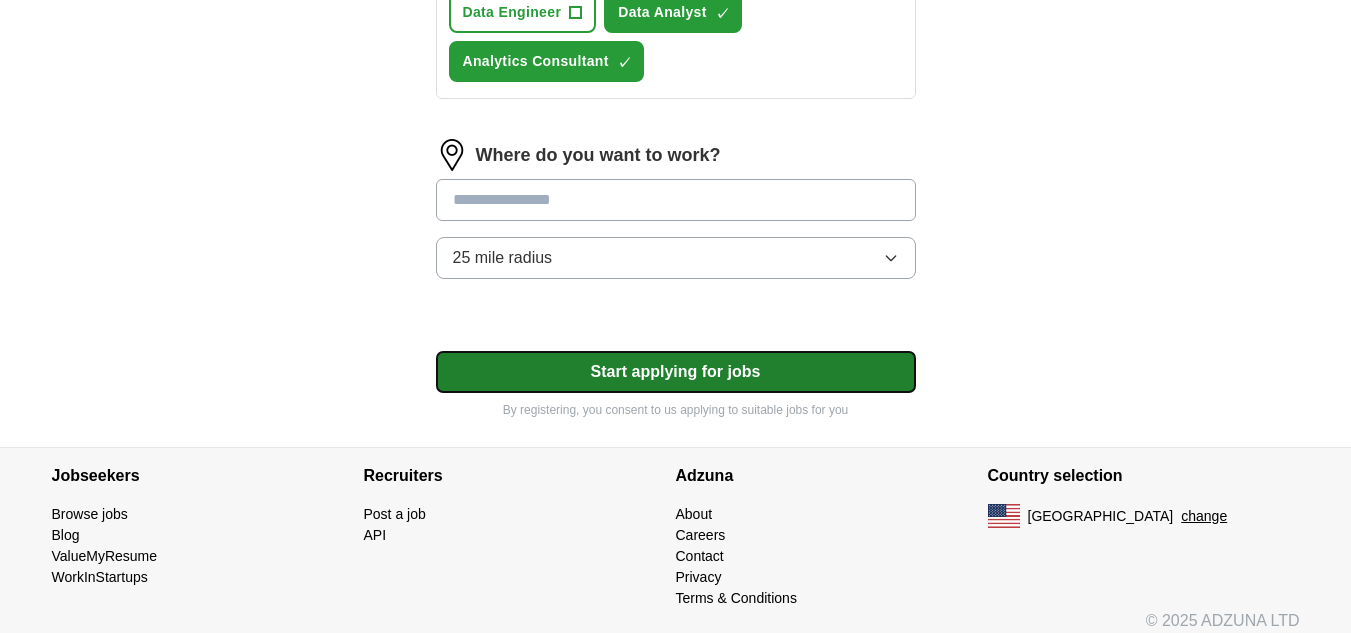 click on "Start applying for jobs" at bounding box center [676, 372] 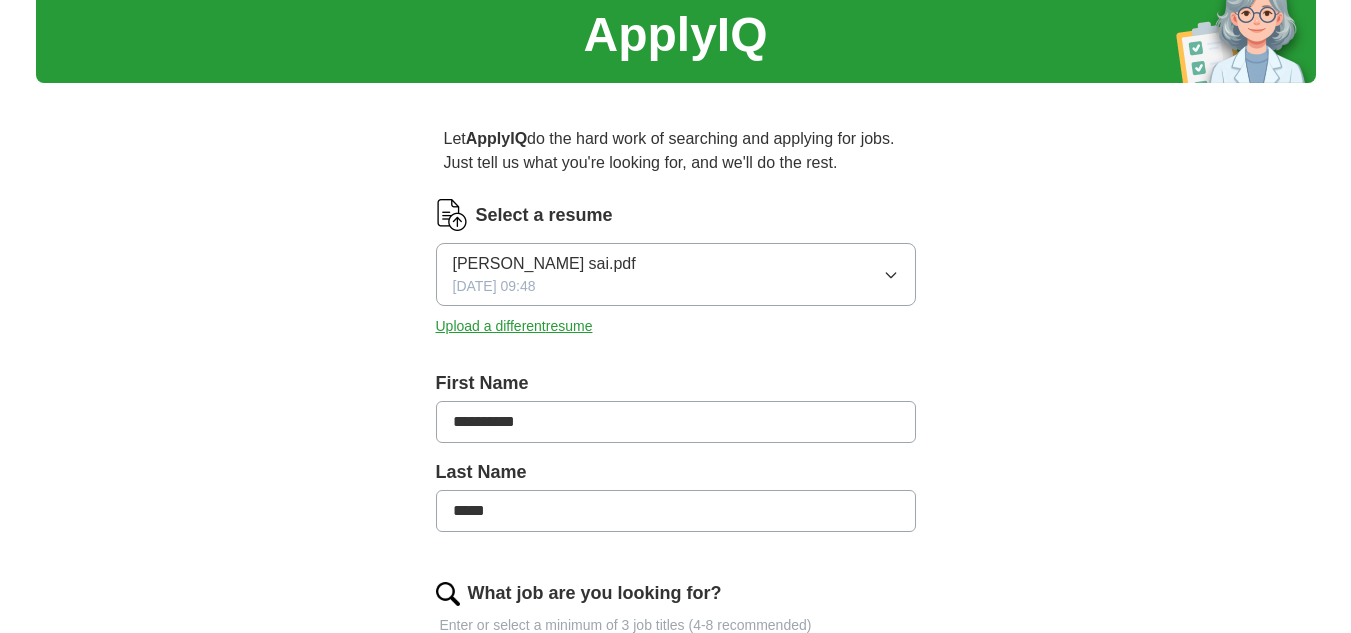 scroll, scrollTop: 0, scrollLeft: 0, axis: both 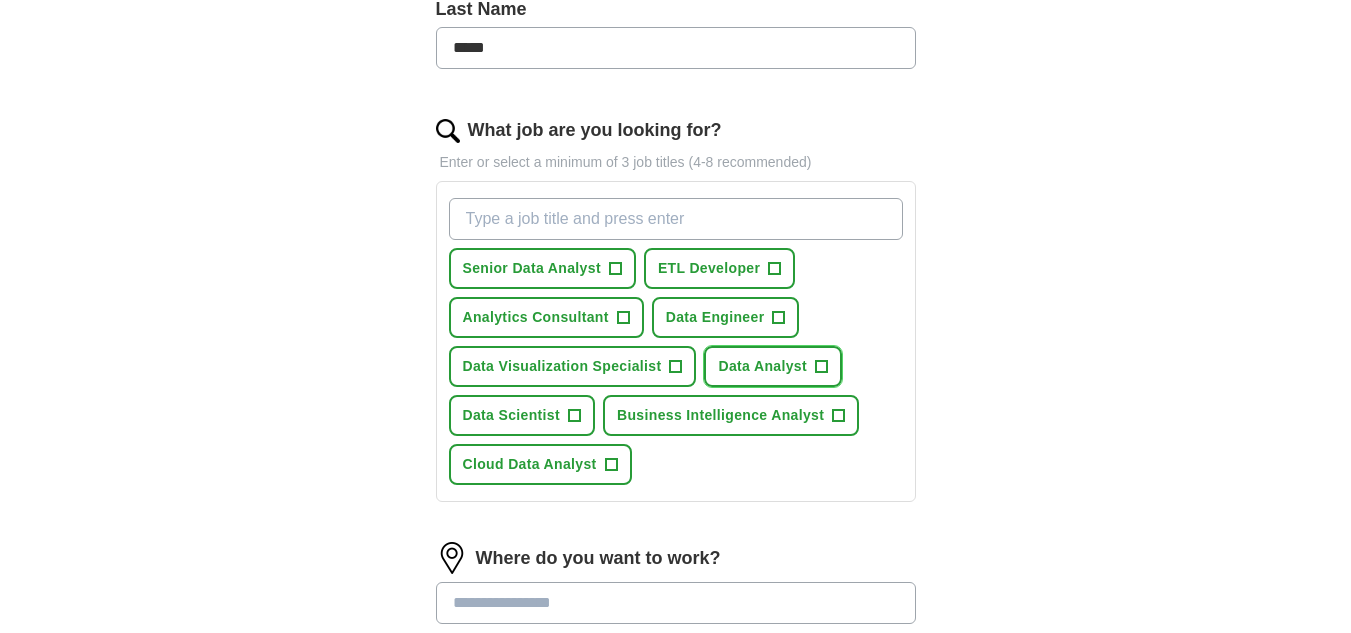click on "Data Analyst" at bounding box center (762, 366) 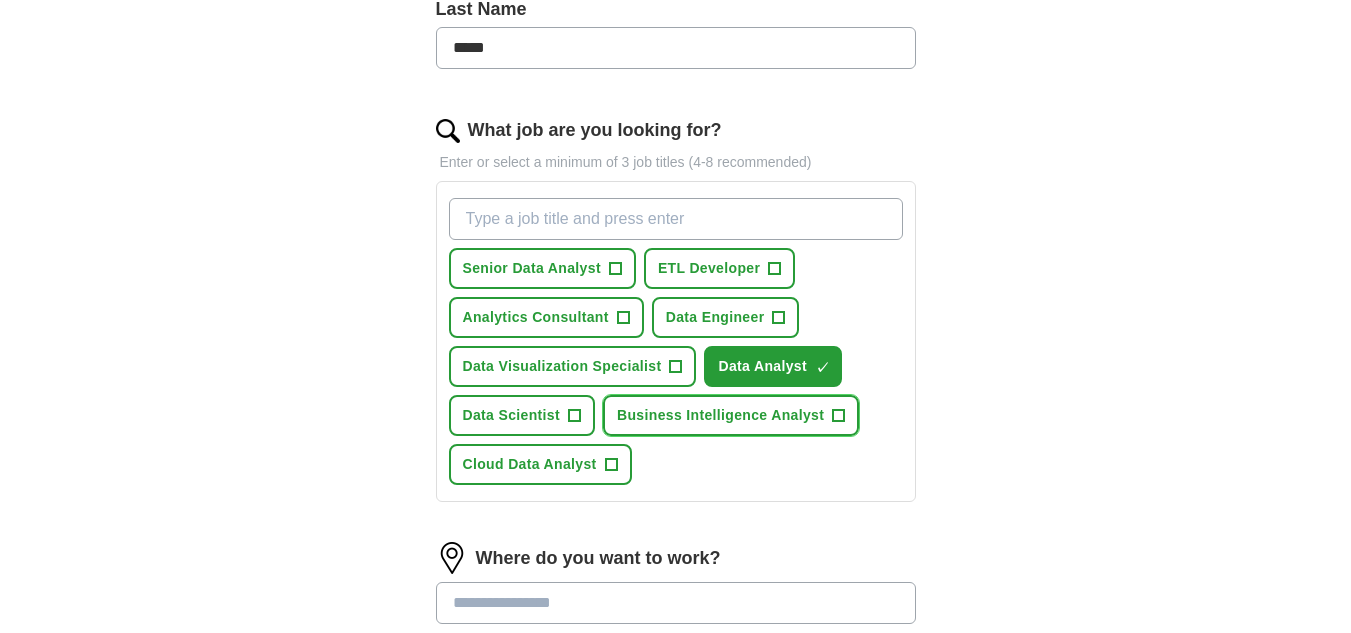 click on "Business Intelligence Analyst +" at bounding box center (731, 415) 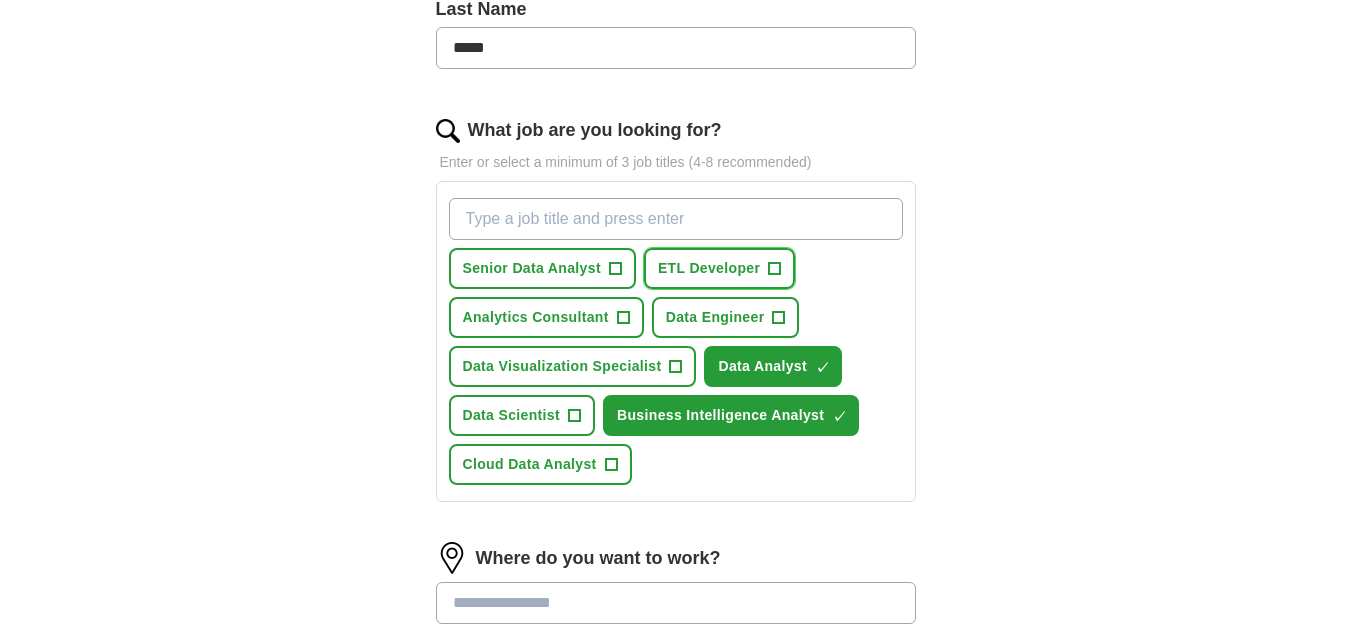 click on "ETL Developer" at bounding box center [709, 268] 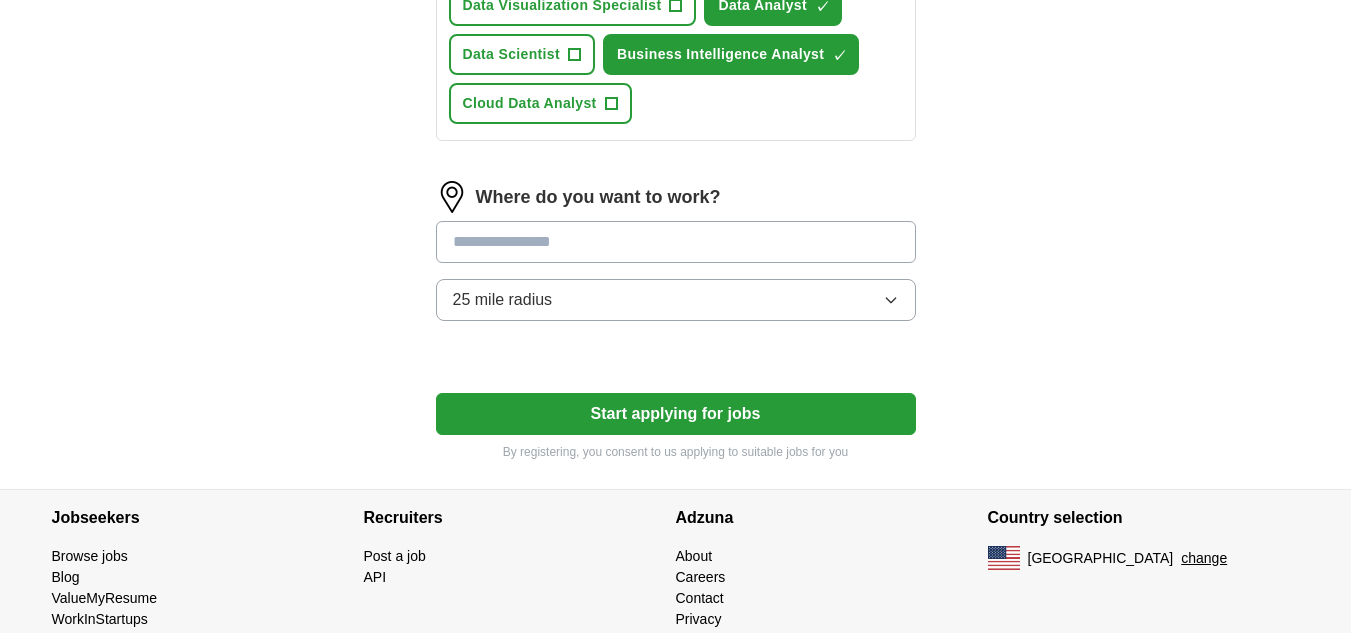 scroll, scrollTop: 902, scrollLeft: 0, axis: vertical 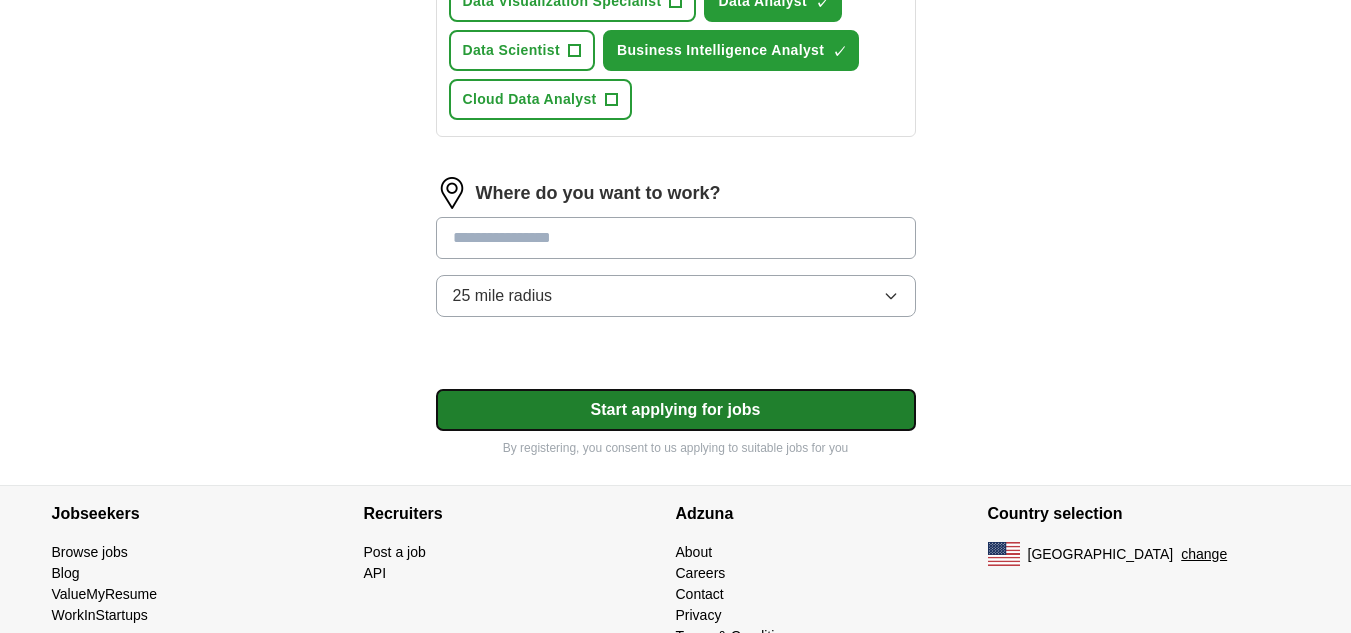 click on "Start applying for jobs" at bounding box center [676, 410] 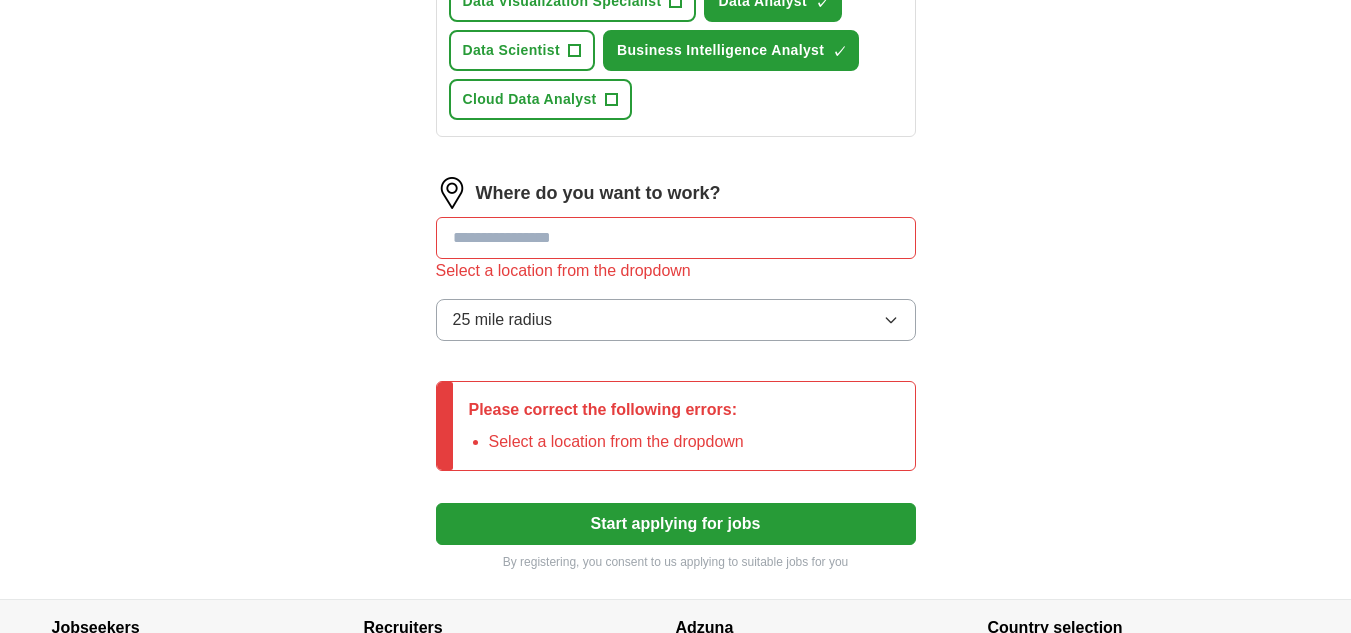 click at bounding box center (676, 238) 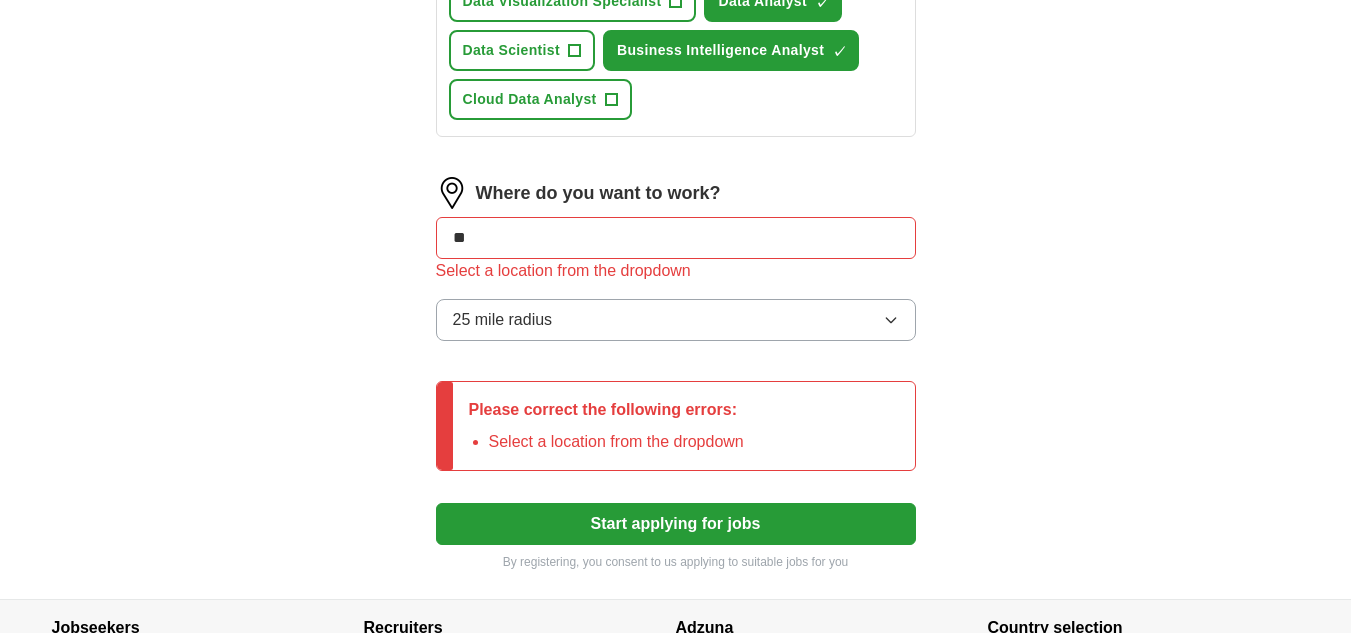 type on "***" 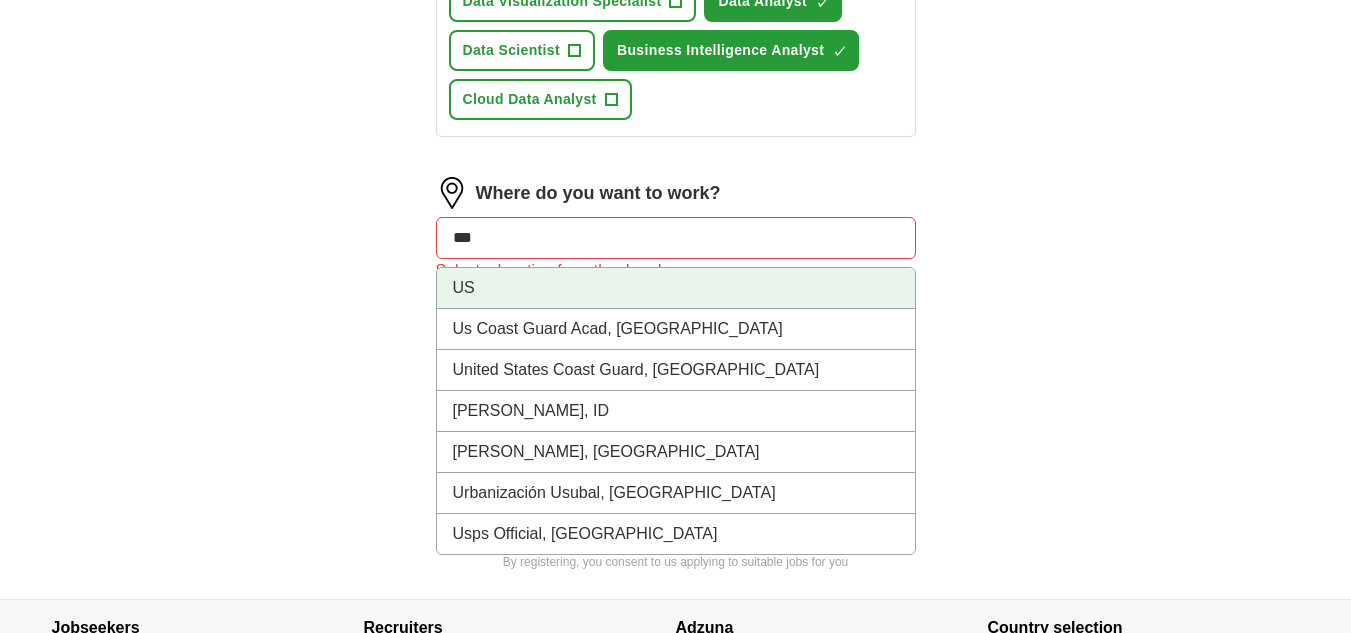 click on "US" at bounding box center [676, 288] 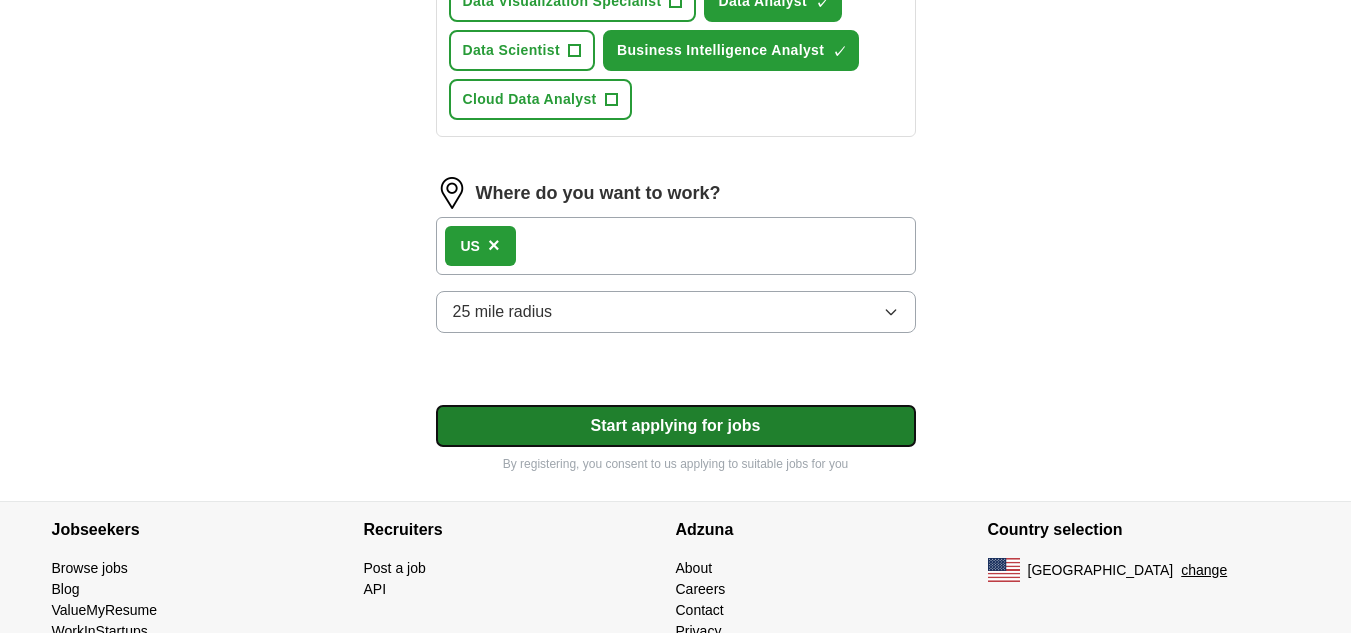 click on "Start applying for jobs" at bounding box center (676, 426) 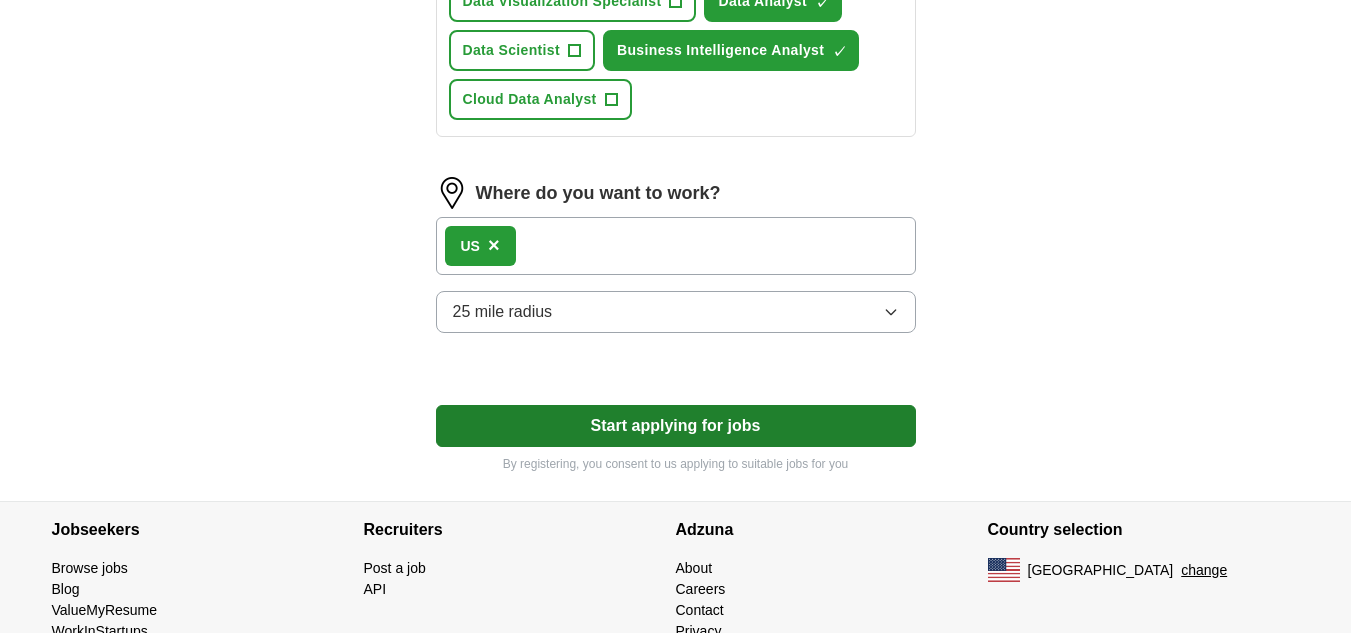 select on "**" 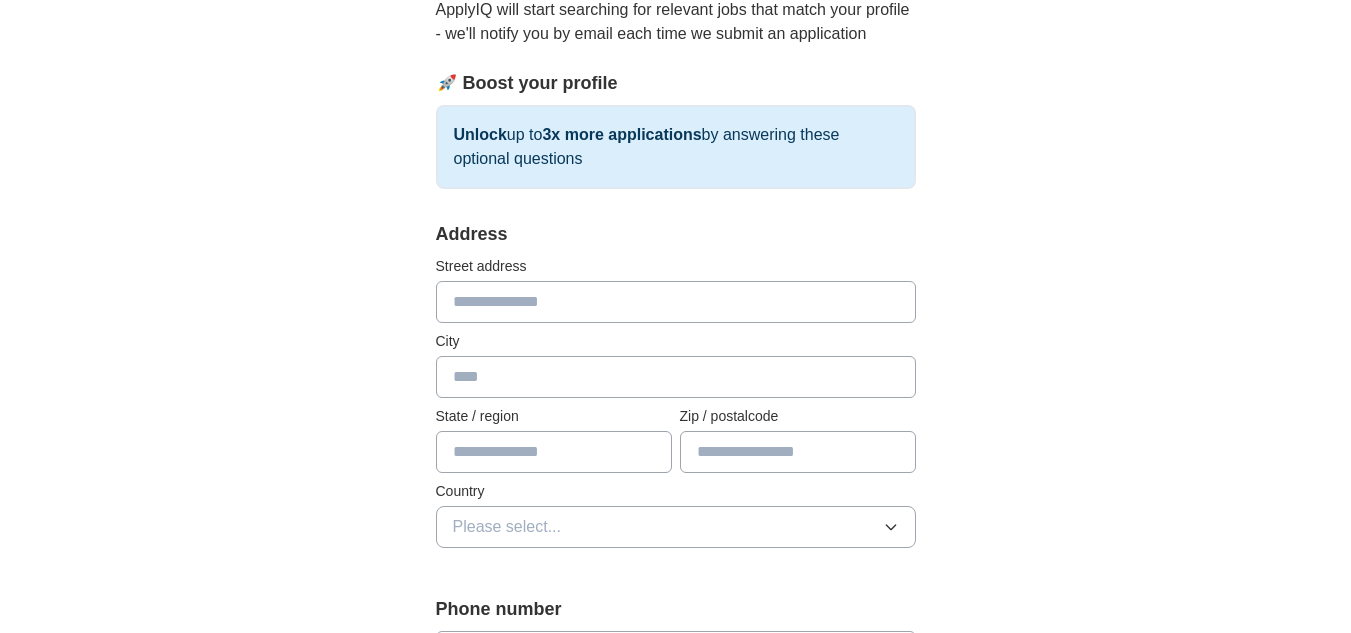 scroll, scrollTop: 231, scrollLeft: 0, axis: vertical 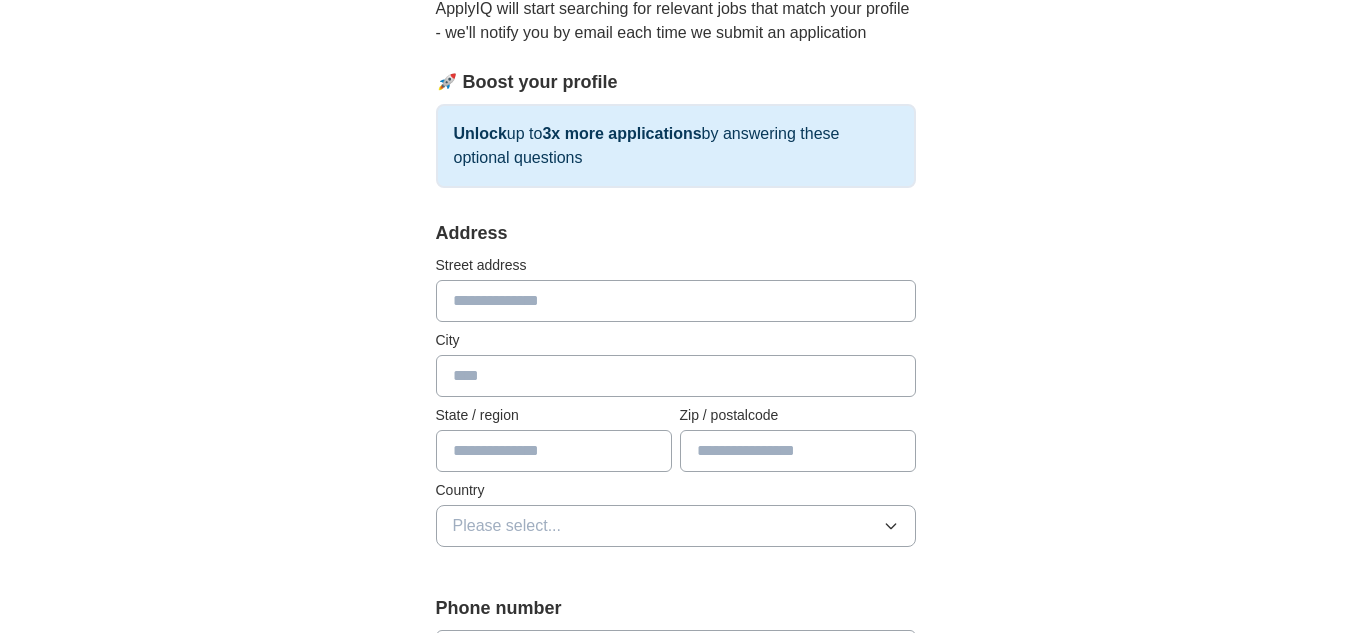 click at bounding box center [676, 301] 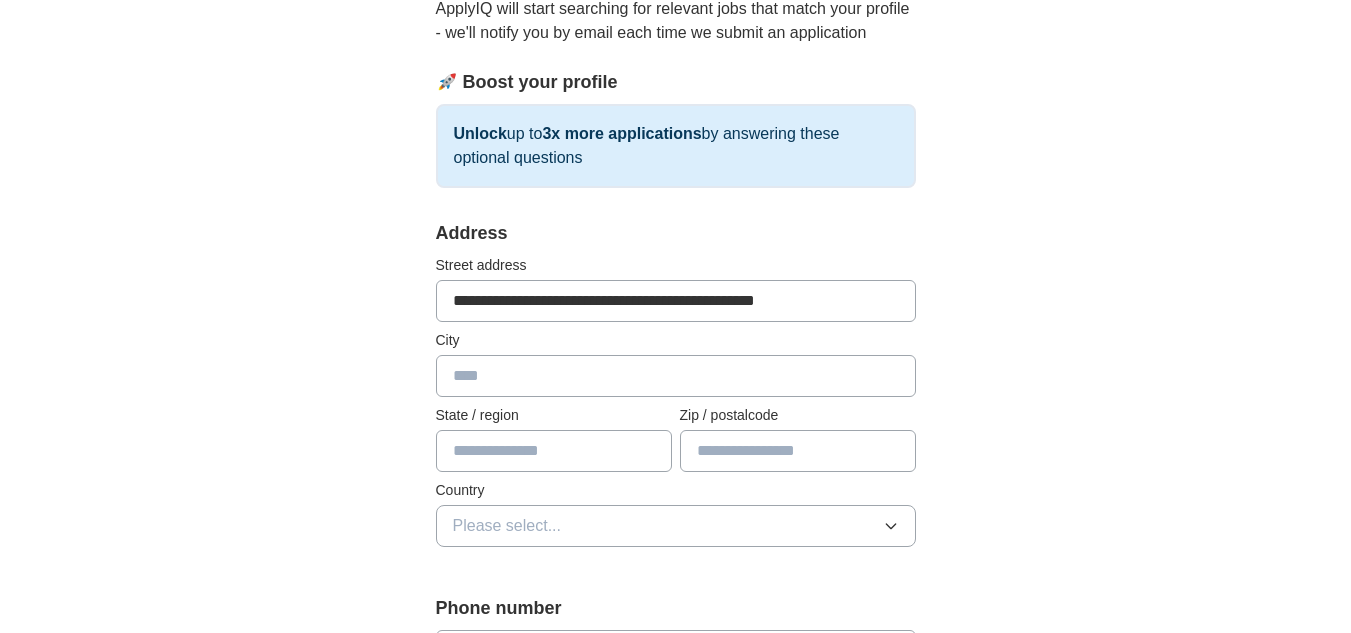 type on "**********" 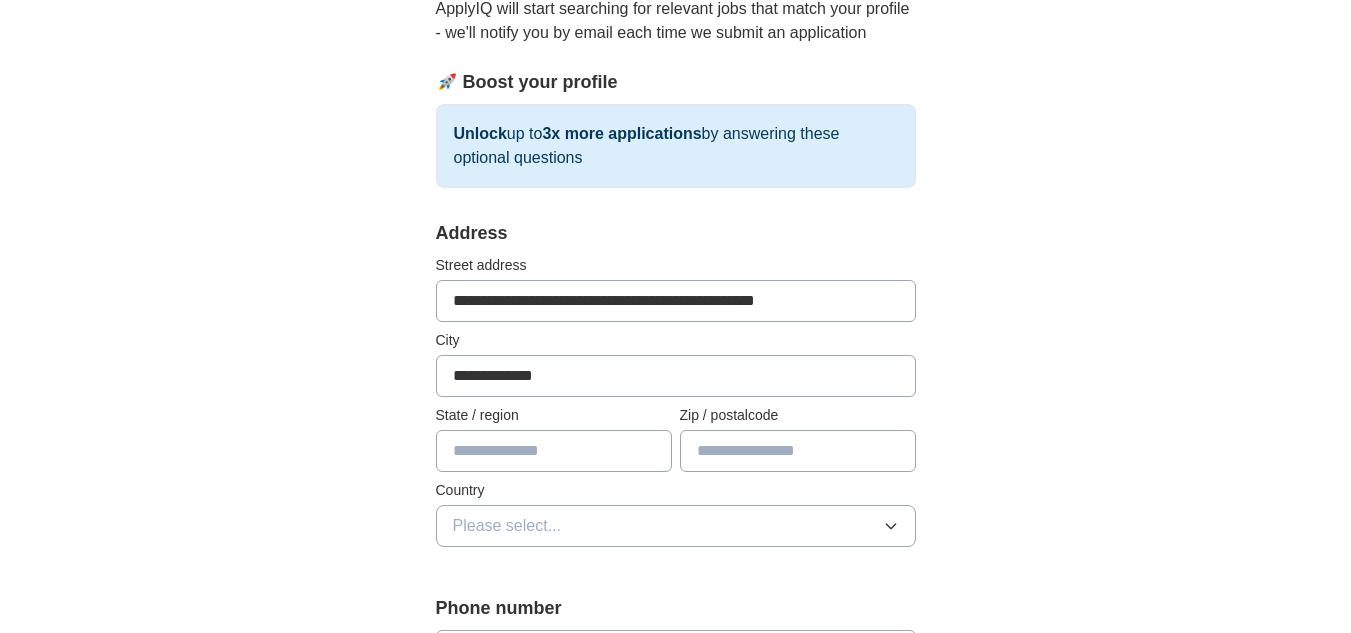 type on "**" 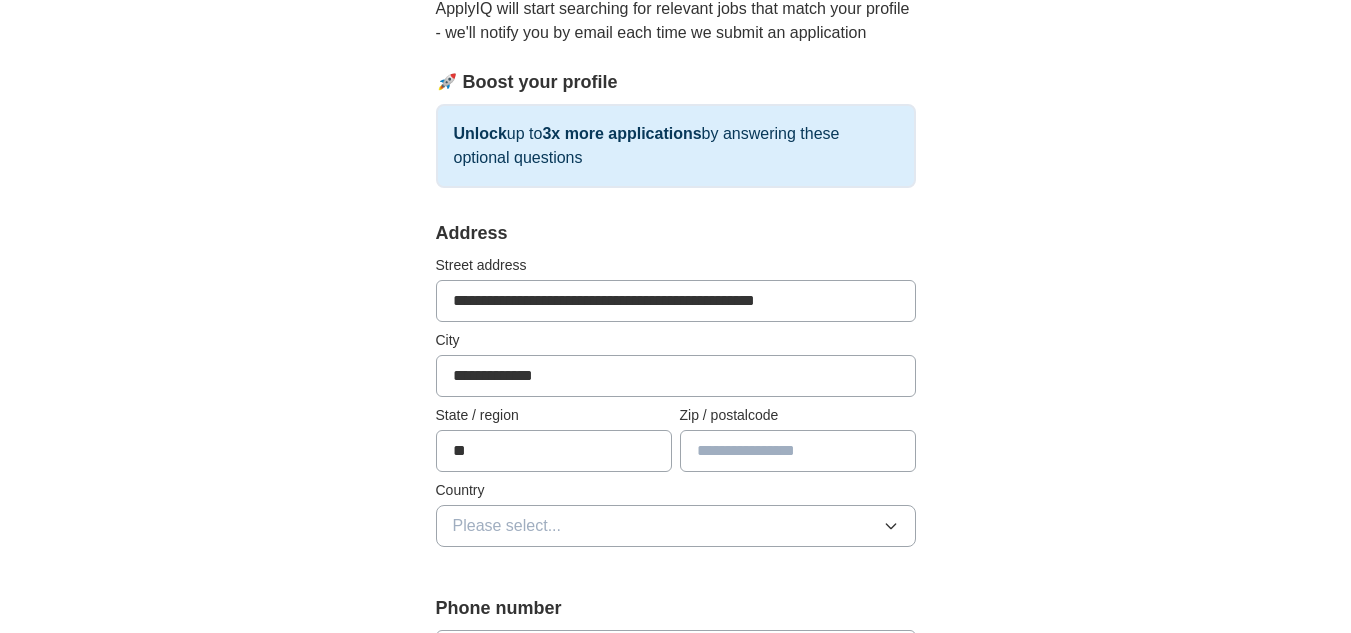 type on "*****" 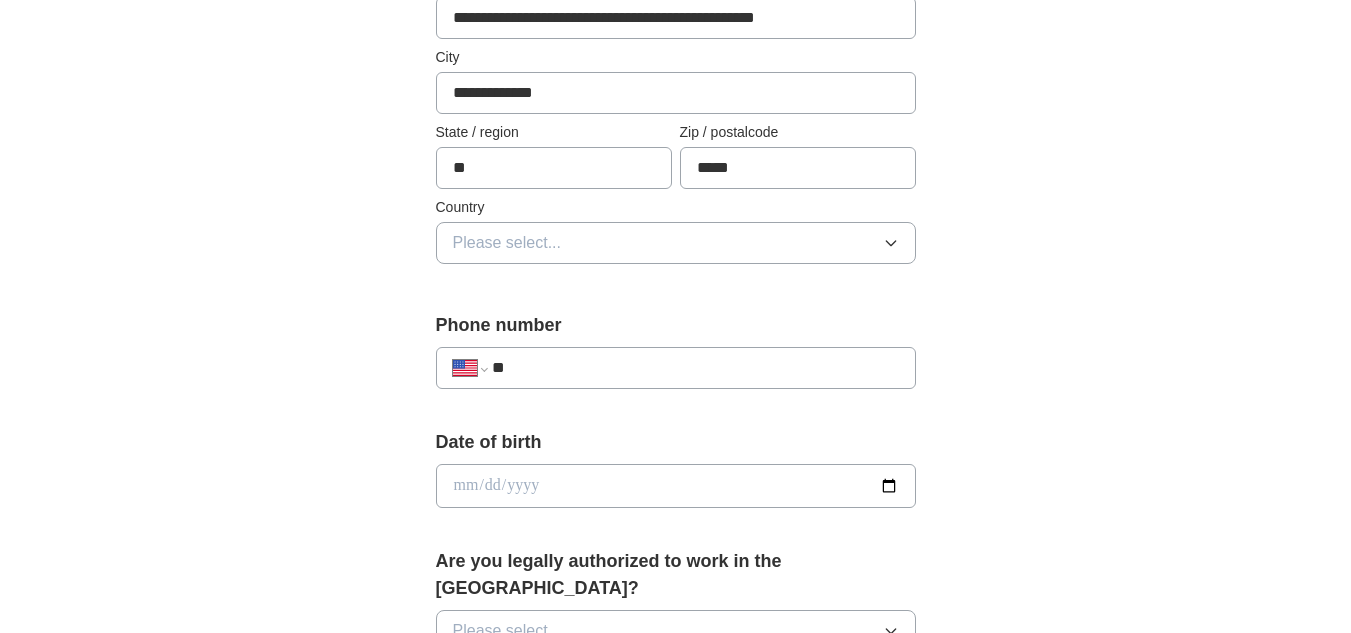 scroll, scrollTop: 515, scrollLeft: 0, axis: vertical 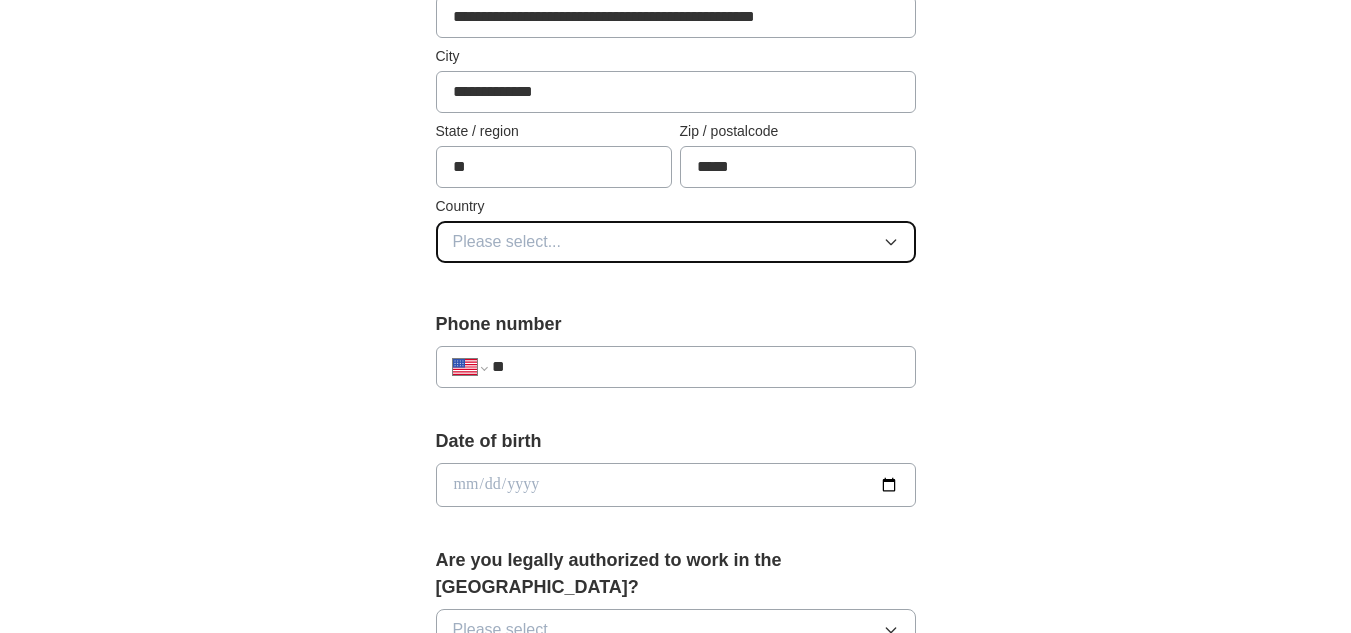 click on "Please select..." at bounding box center [676, 242] 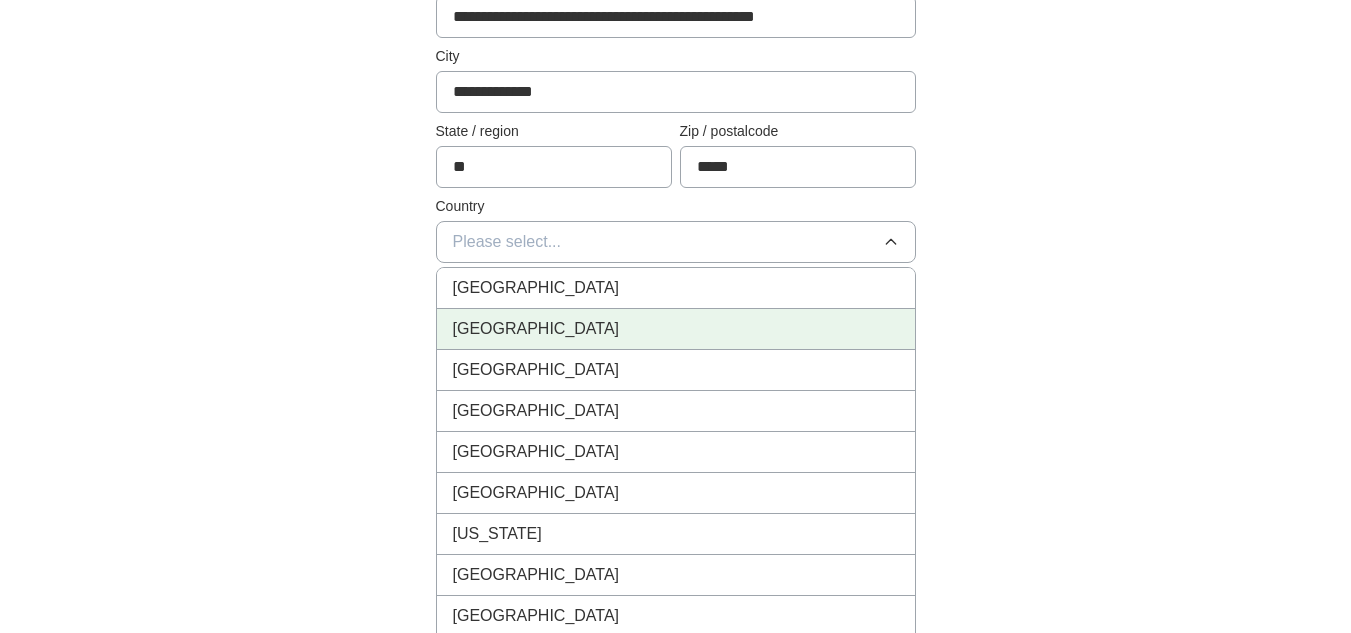 click on "United States" at bounding box center (676, 329) 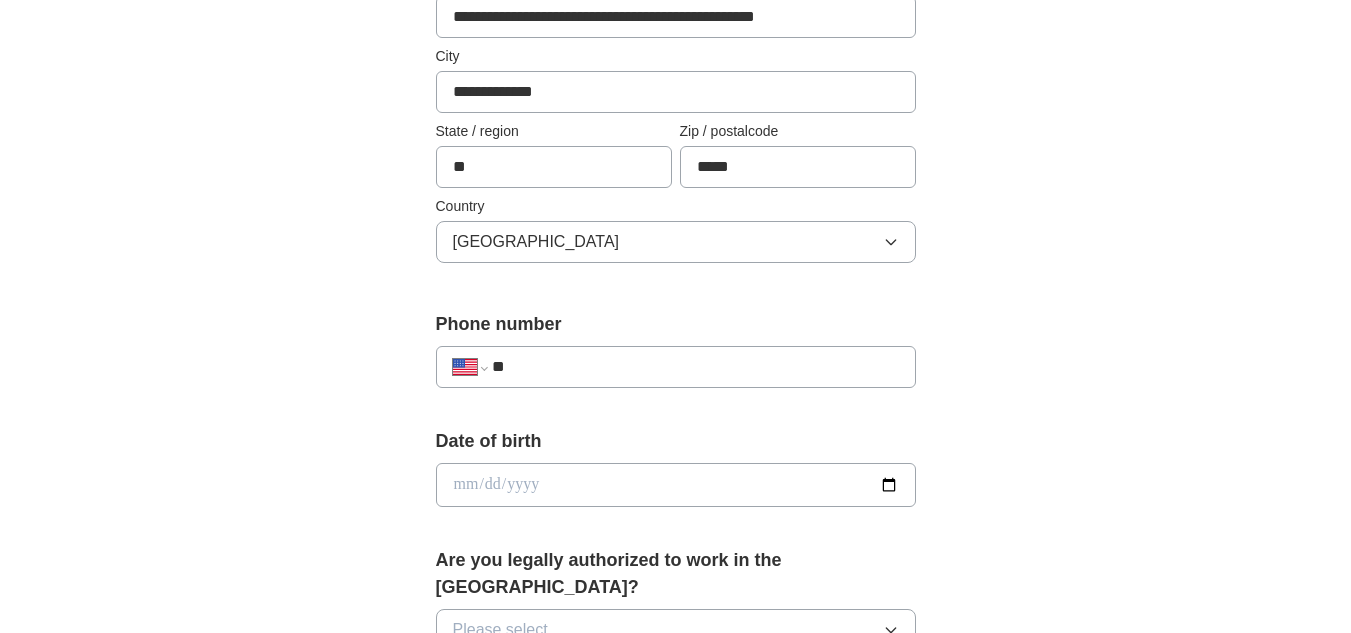 click on "**" at bounding box center (695, 367) 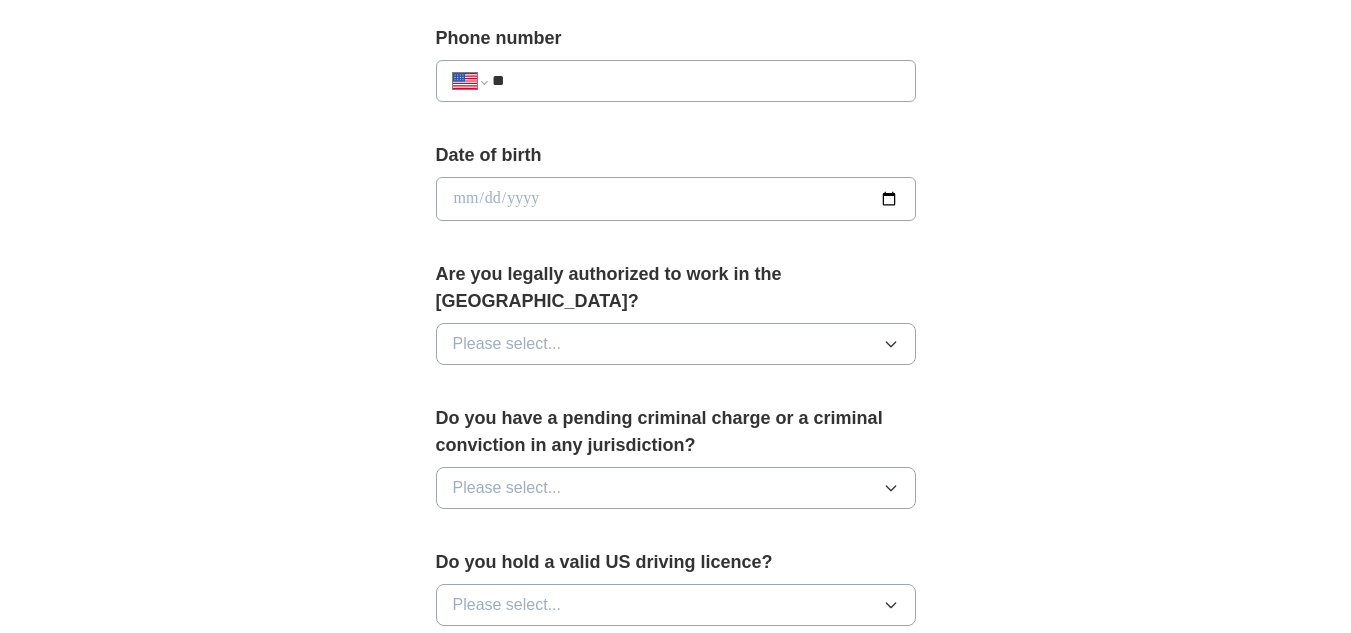 scroll, scrollTop: 802, scrollLeft: 0, axis: vertical 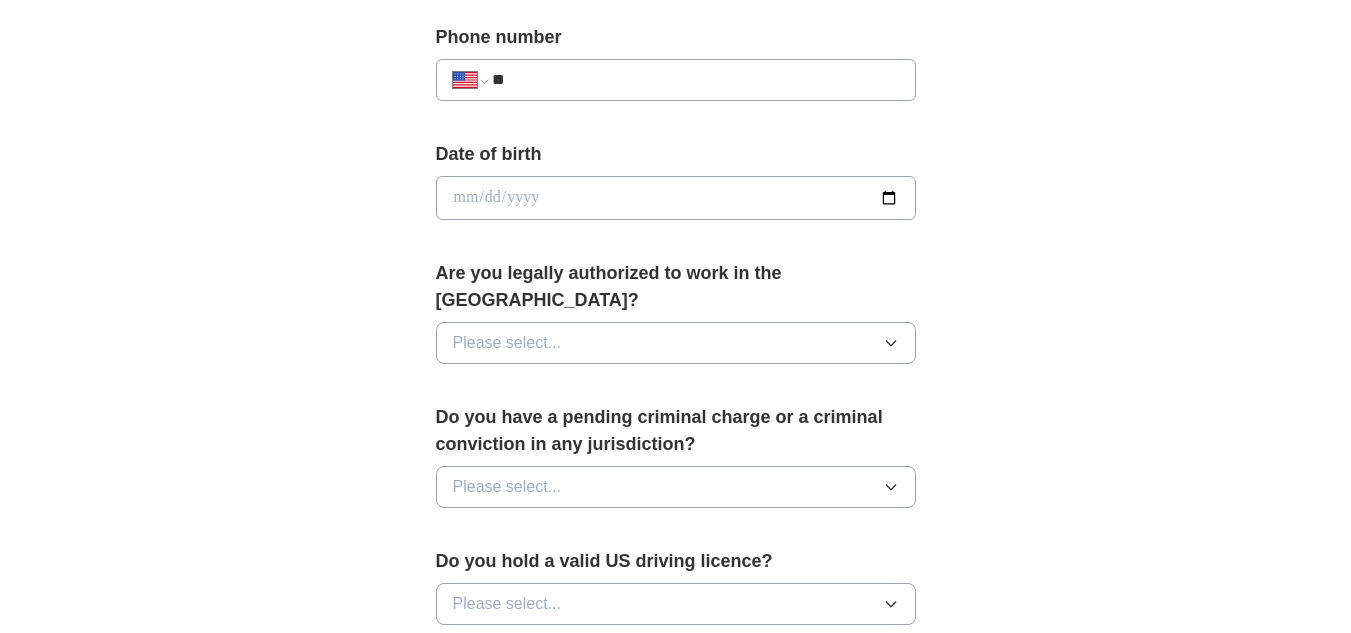 click at bounding box center [676, 198] 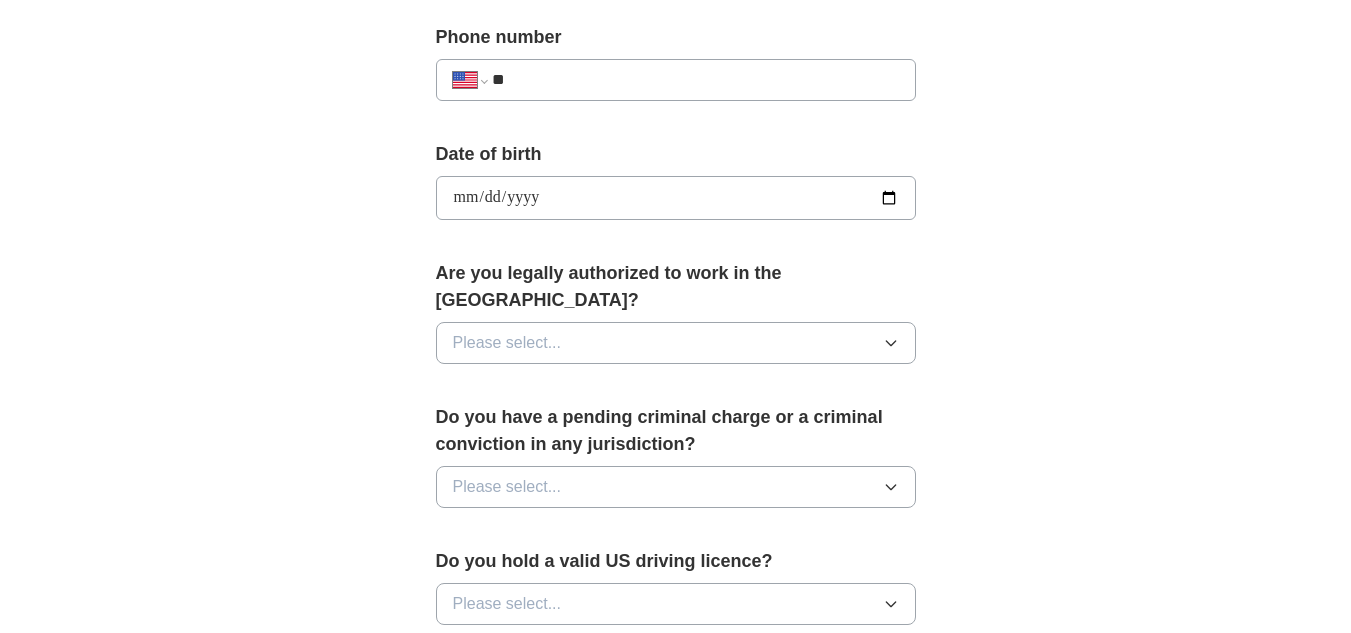 type on "**********" 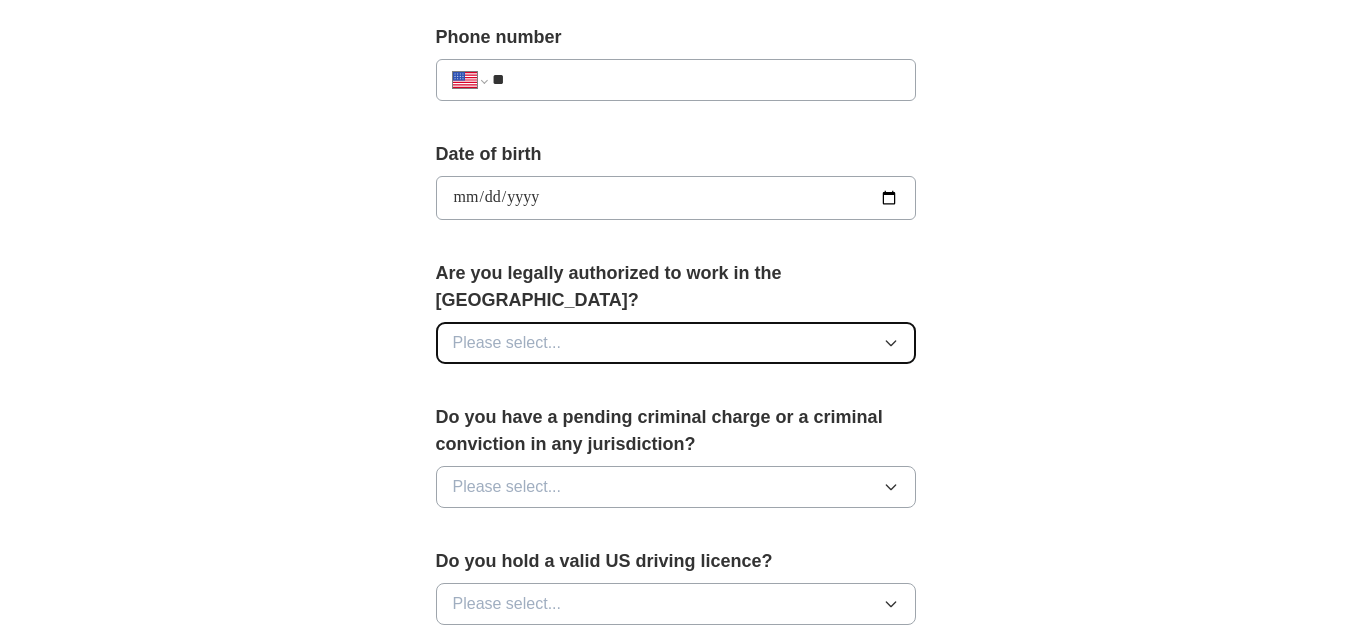 click on "Please select..." at bounding box center [676, 343] 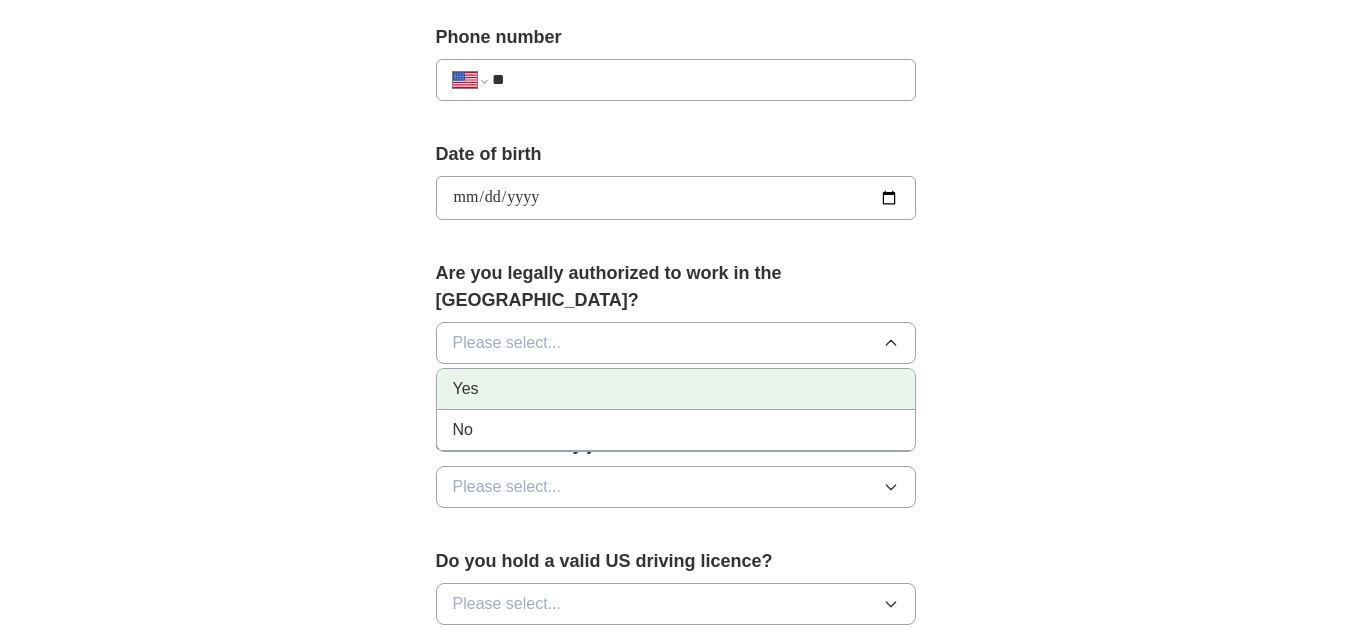 click on "Yes" at bounding box center (676, 389) 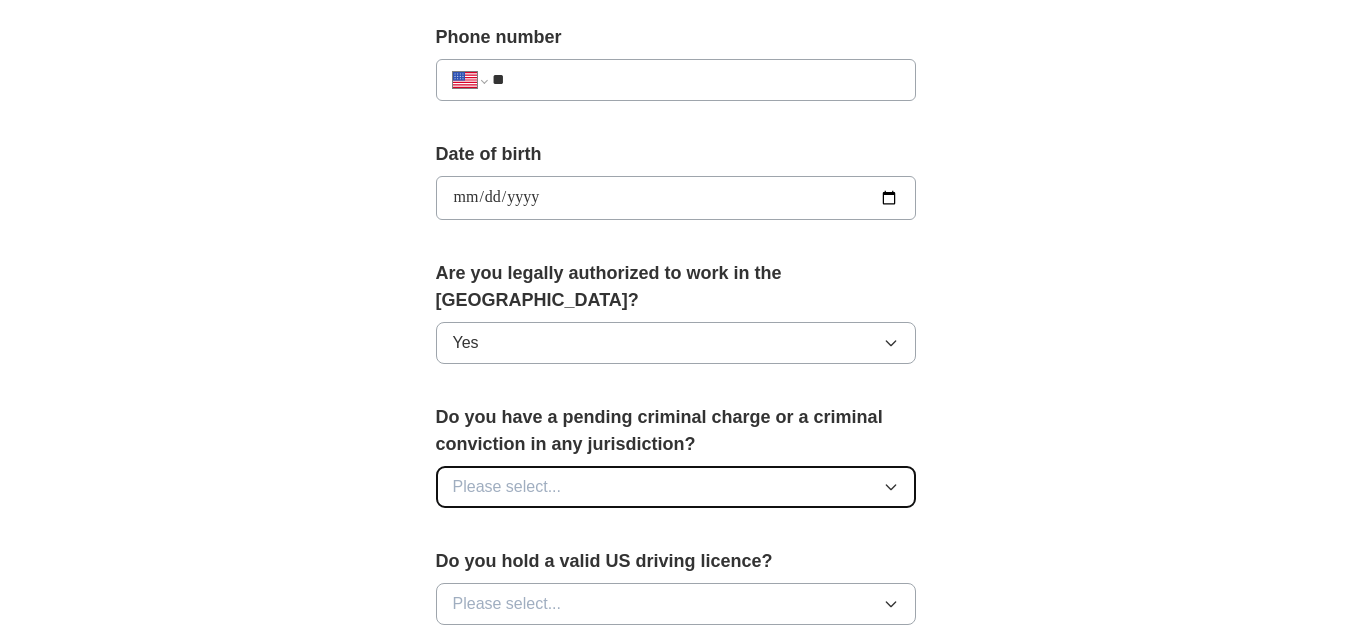 click on "Please select..." at bounding box center [676, 487] 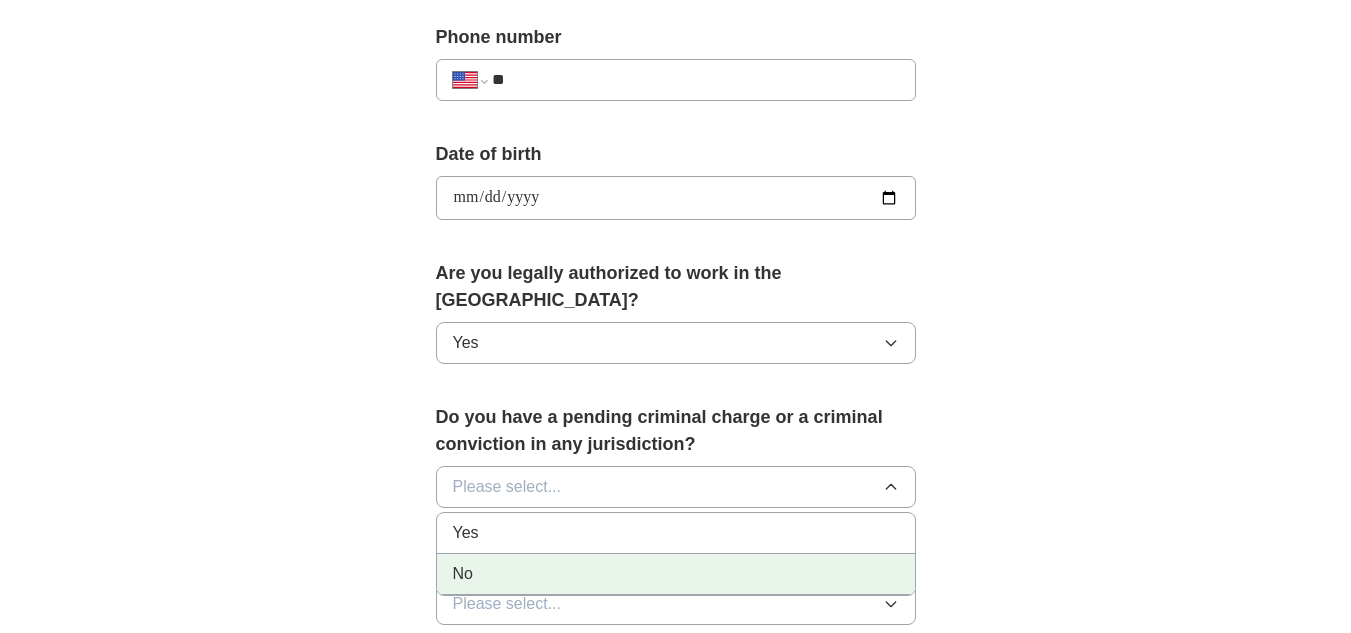 click on "No" at bounding box center (676, 574) 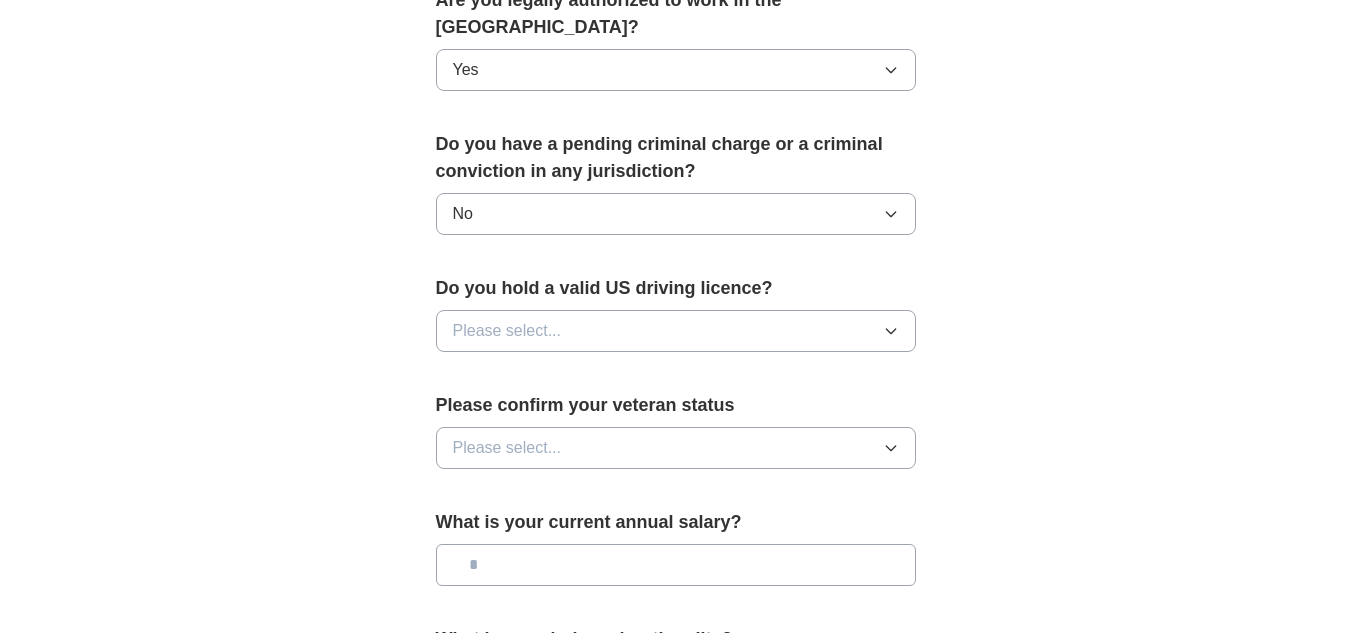 scroll, scrollTop: 1078, scrollLeft: 0, axis: vertical 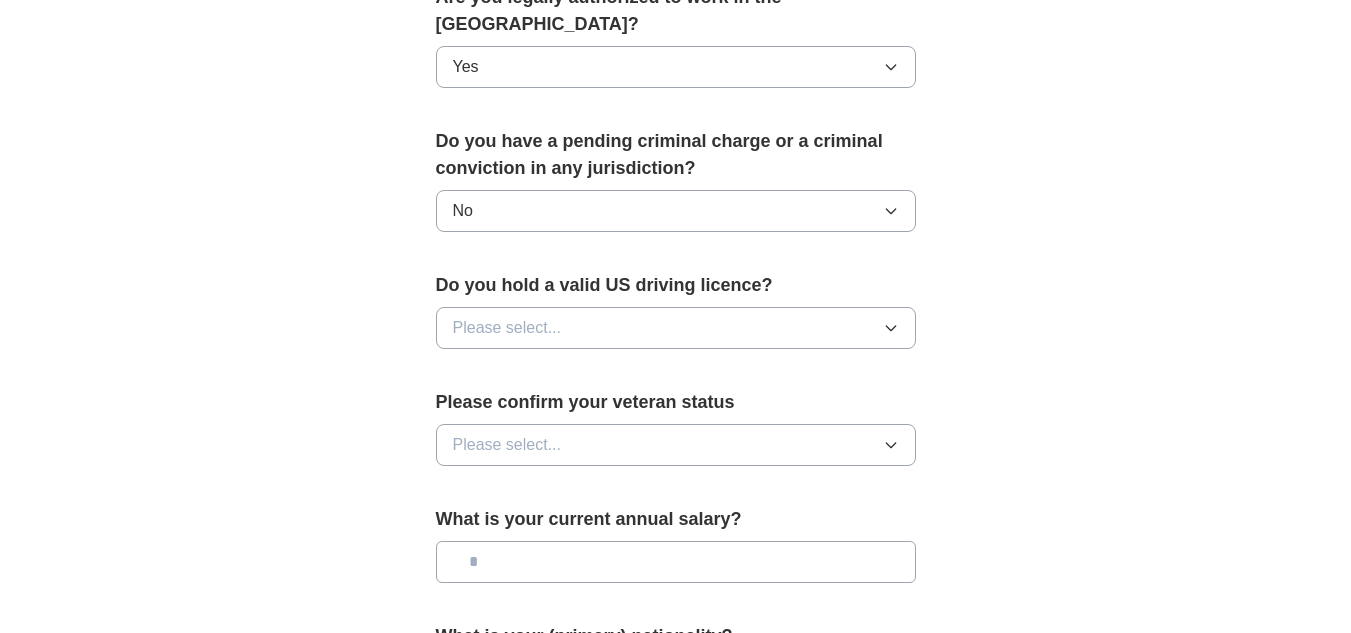 click on "Do you hold a valid US driving licence? Please select..." at bounding box center [676, 318] 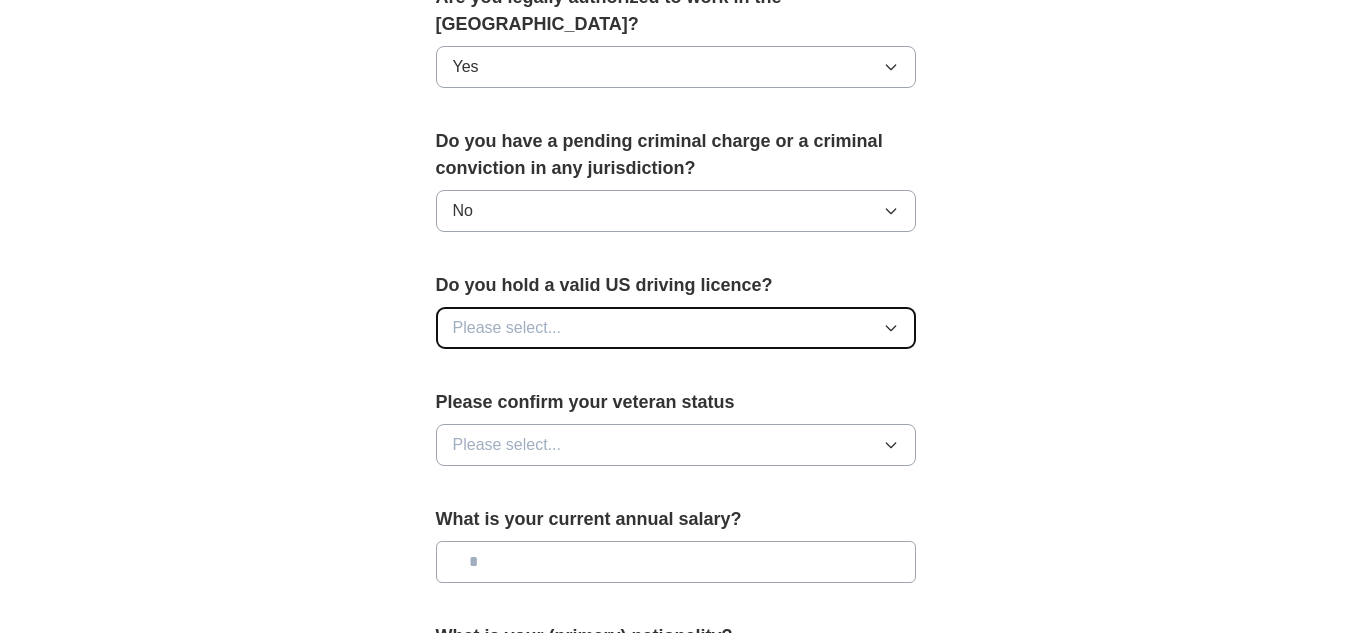 click on "Please select..." at bounding box center [676, 328] 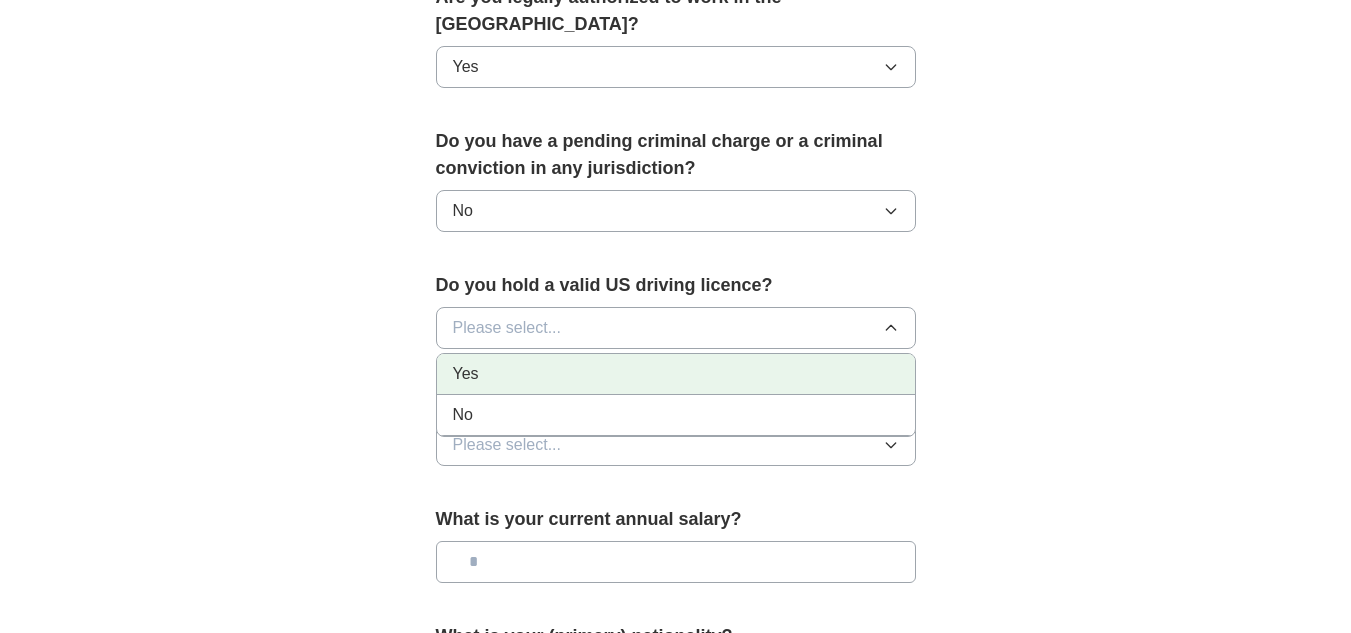 click on "Yes" at bounding box center (676, 374) 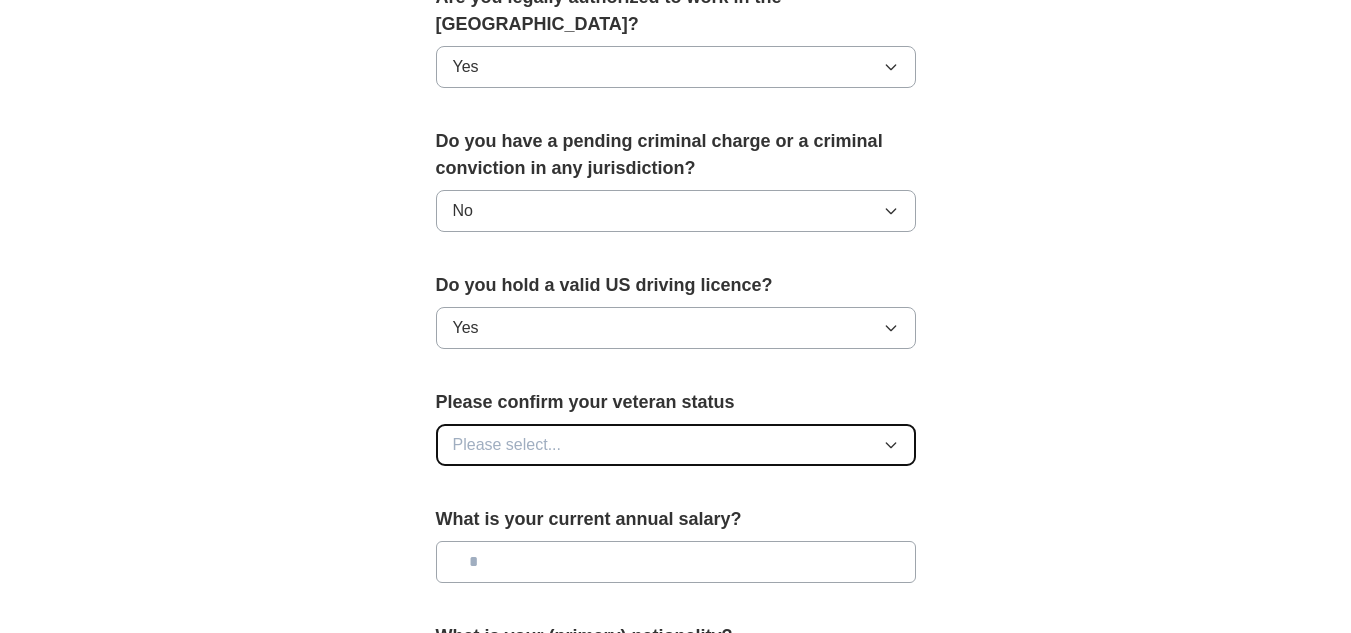 click on "Please select..." at bounding box center (676, 445) 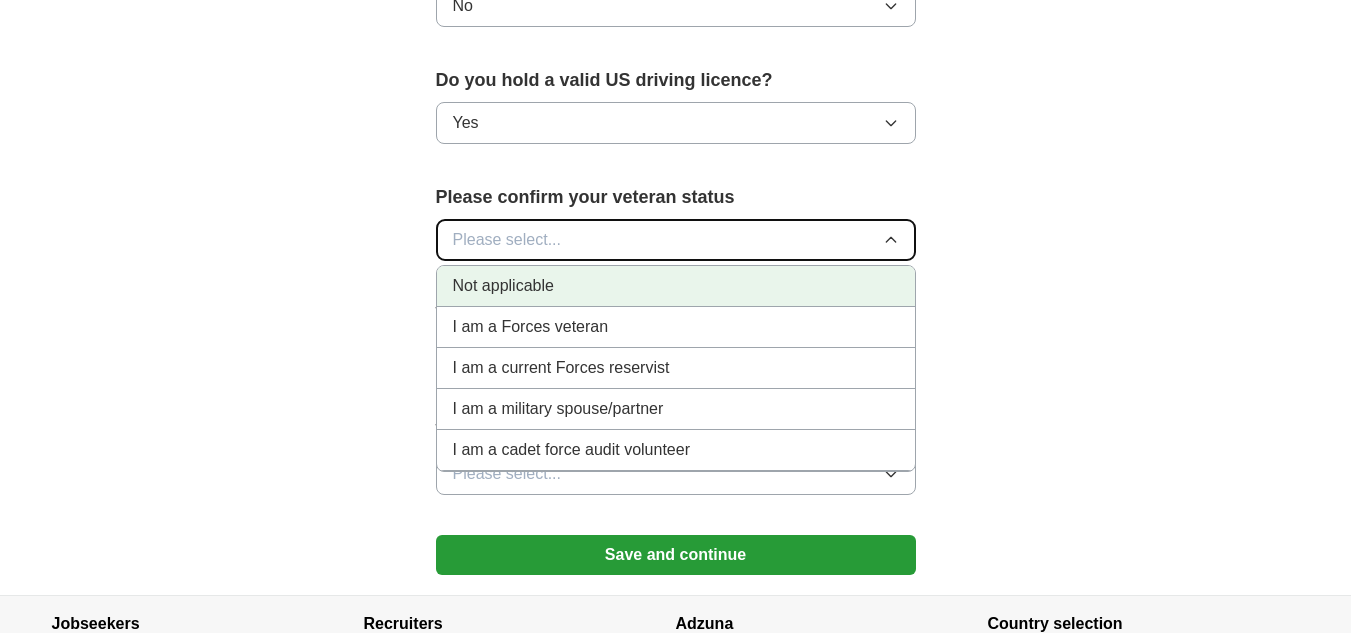 scroll, scrollTop: 1284, scrollLeft: 0, axis: vertical 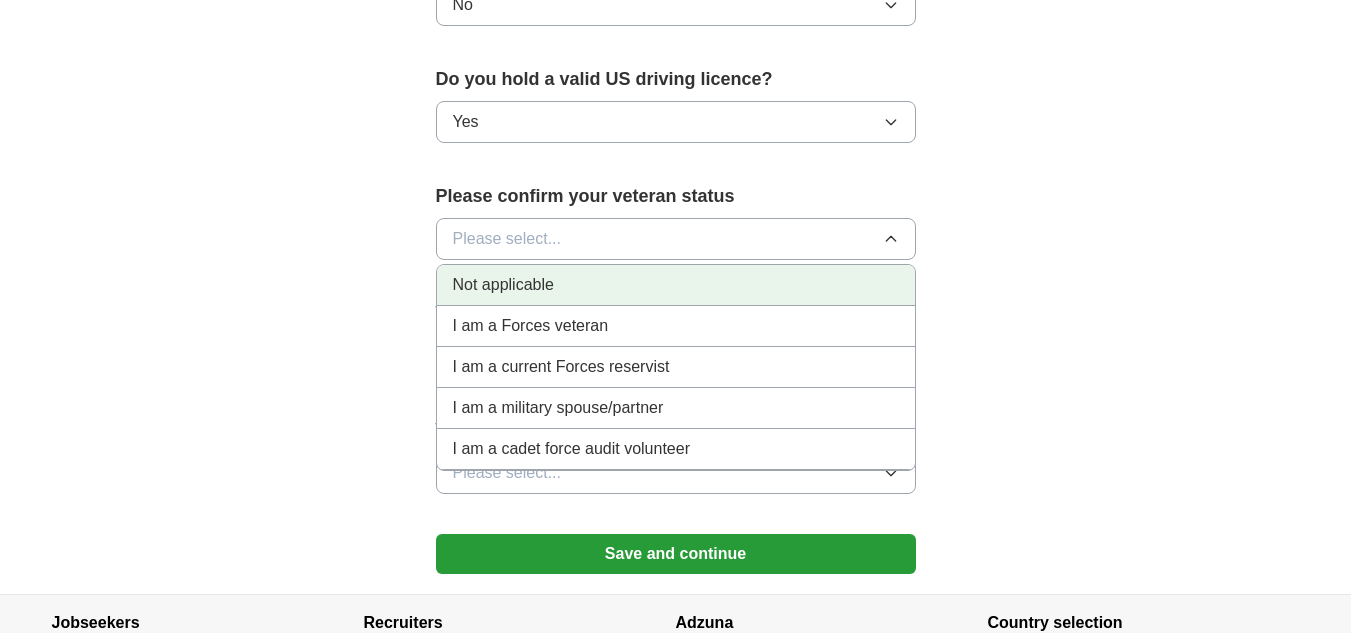 click on "Not applicable" at bounding box center [676, 285] 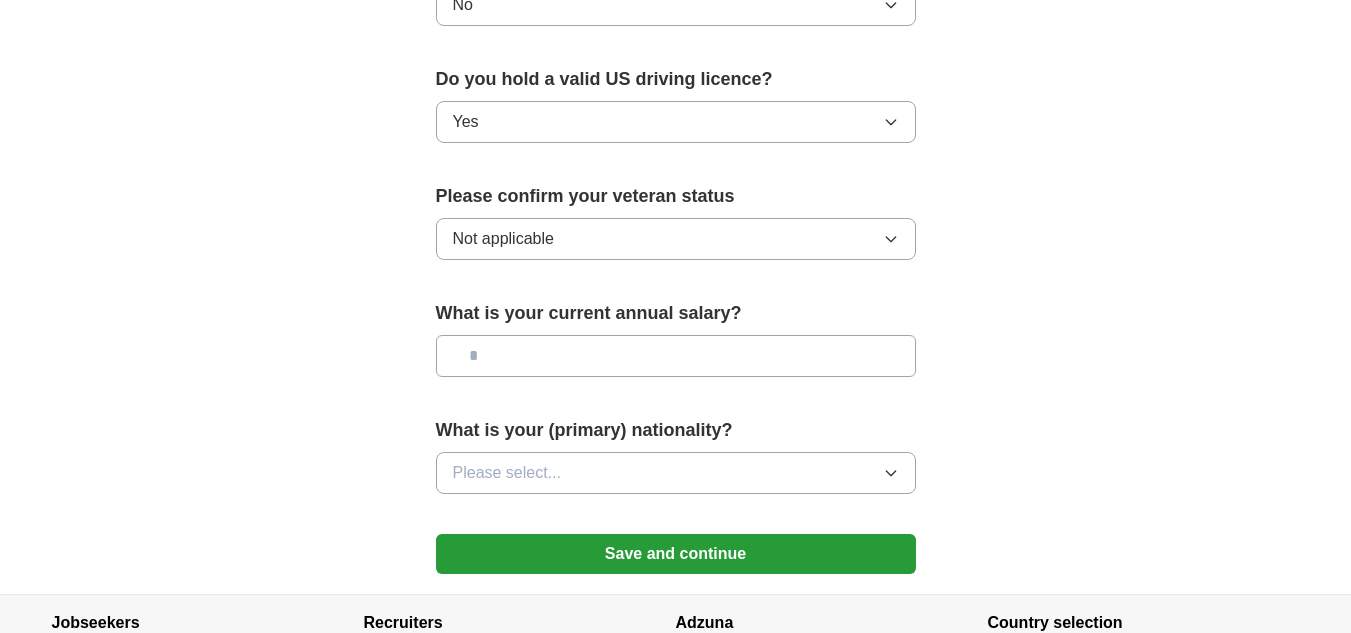 click at bounding box center [676, 356] 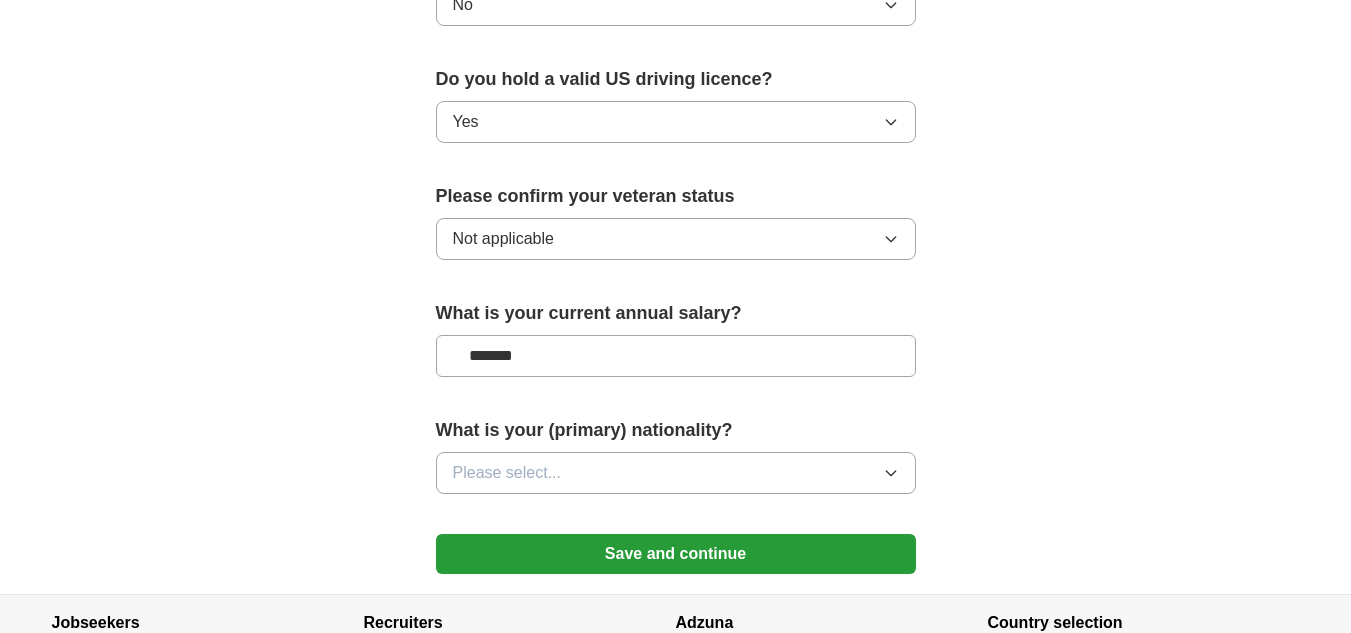 type on "*******" 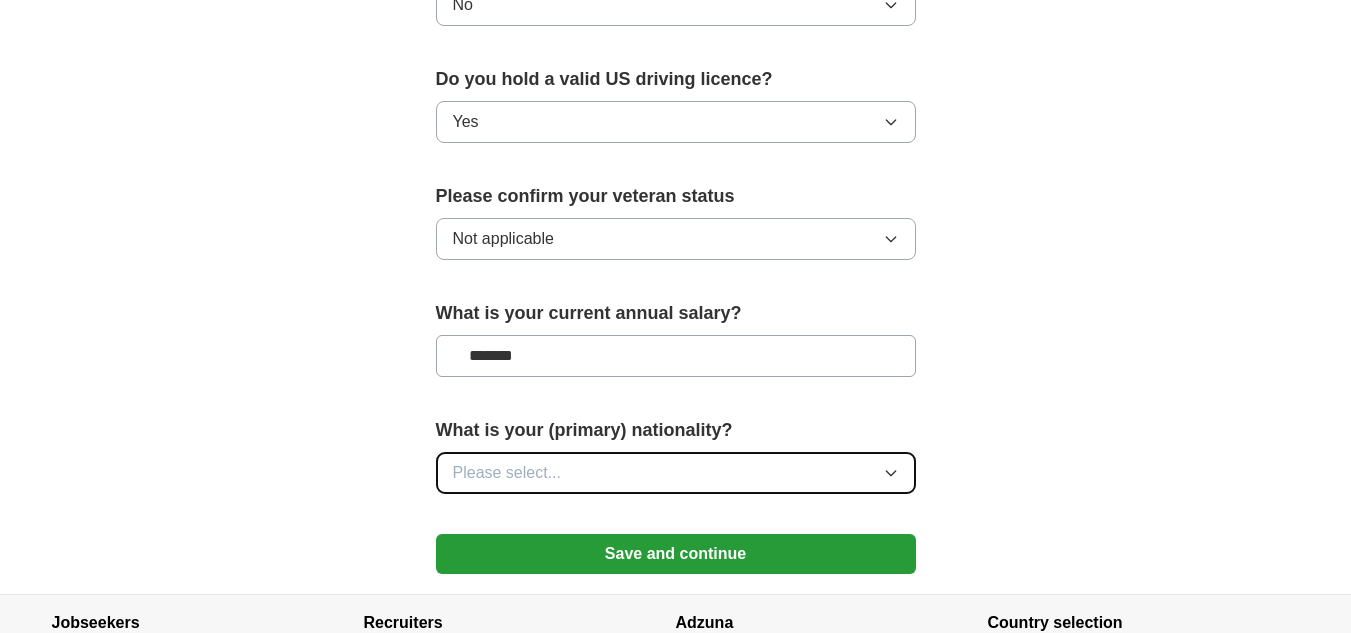 click on "Please select..." at bounding box center [676, 473] 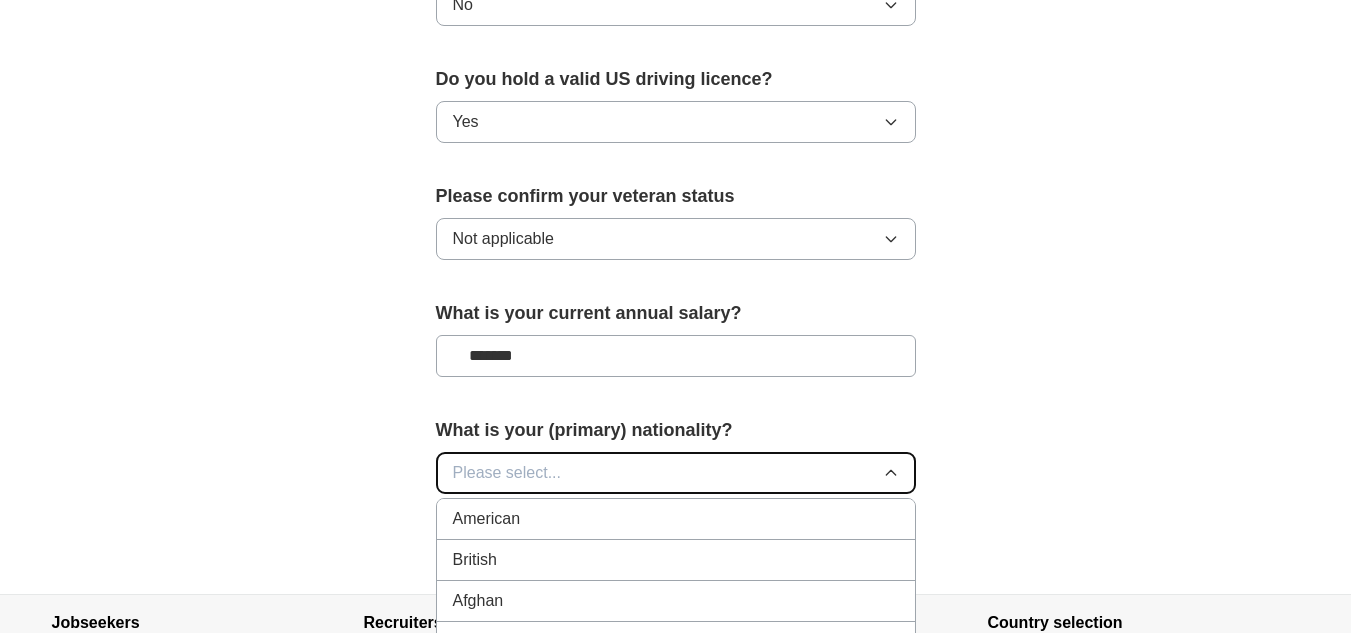 type 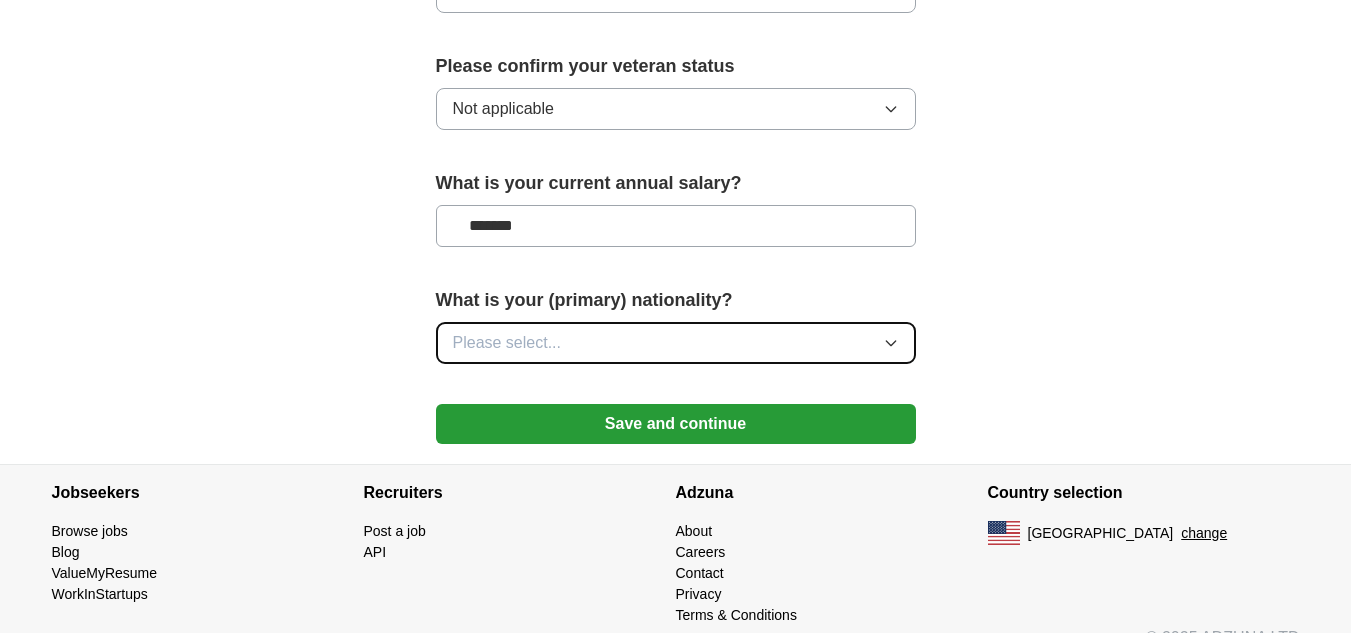scroll, scrollTop: 1420, scrollLeft: 0, axis: vertical 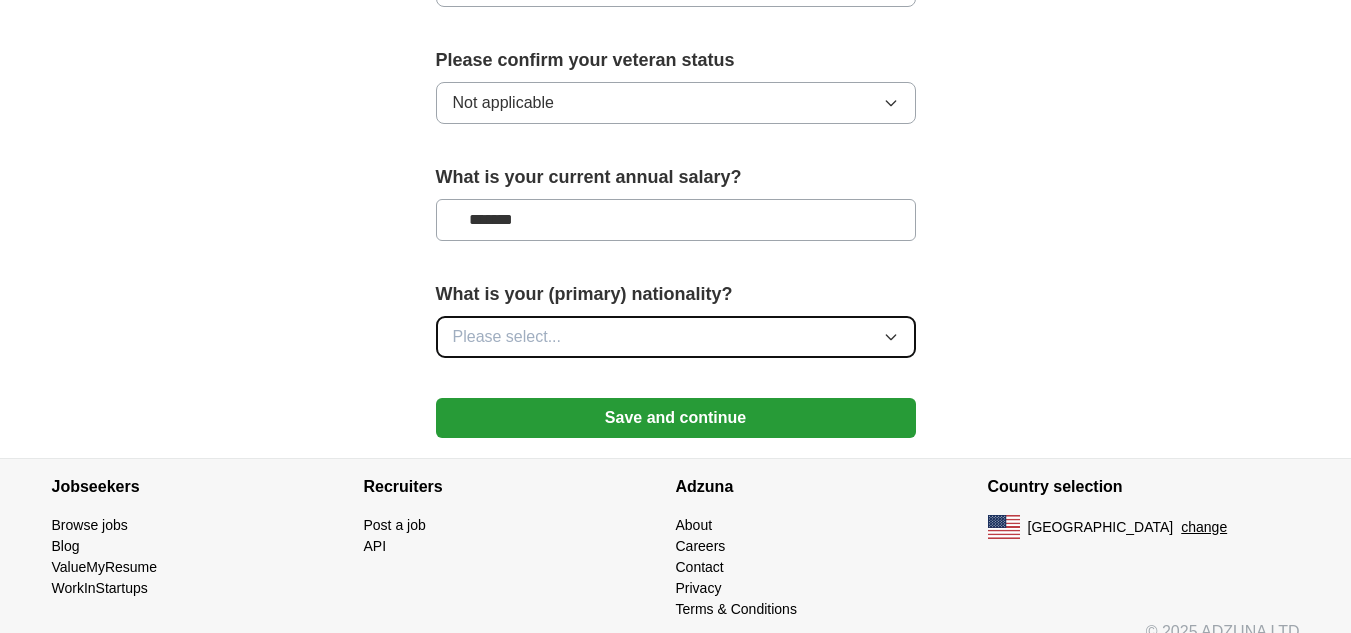 click on "Please select..." at bounding box center [676, 337] 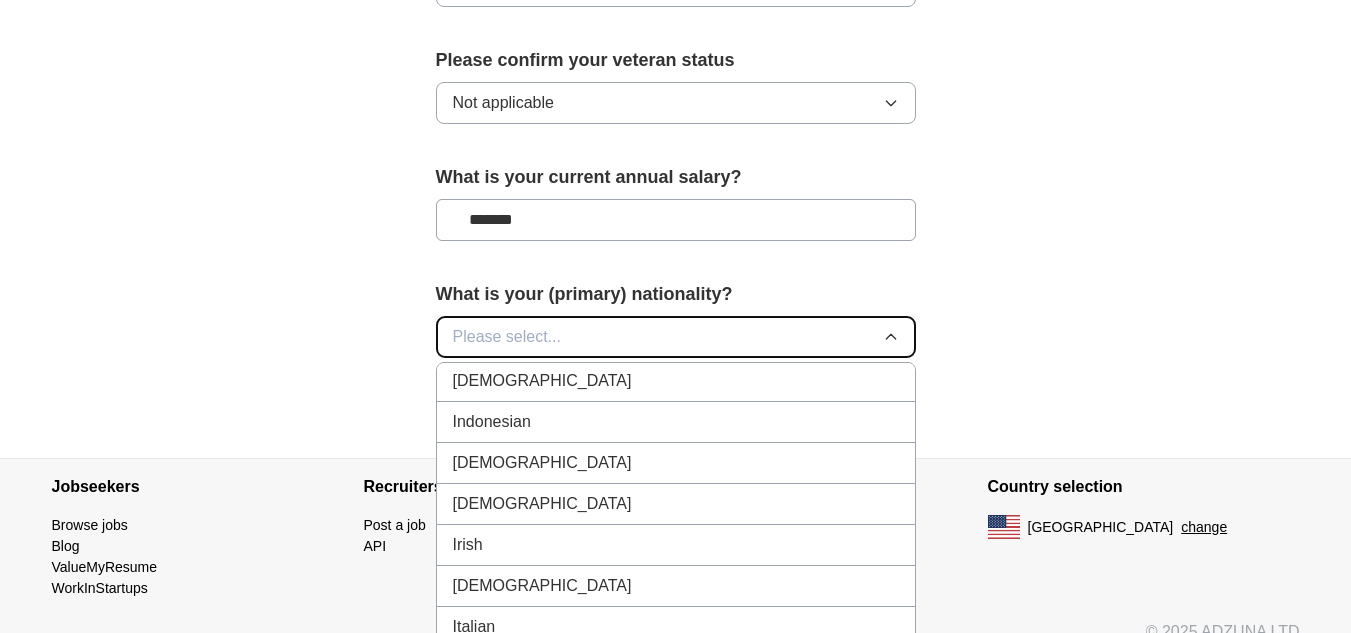 scroll, scrollTop: 3283, scrollLeft: 0, axis: vertical 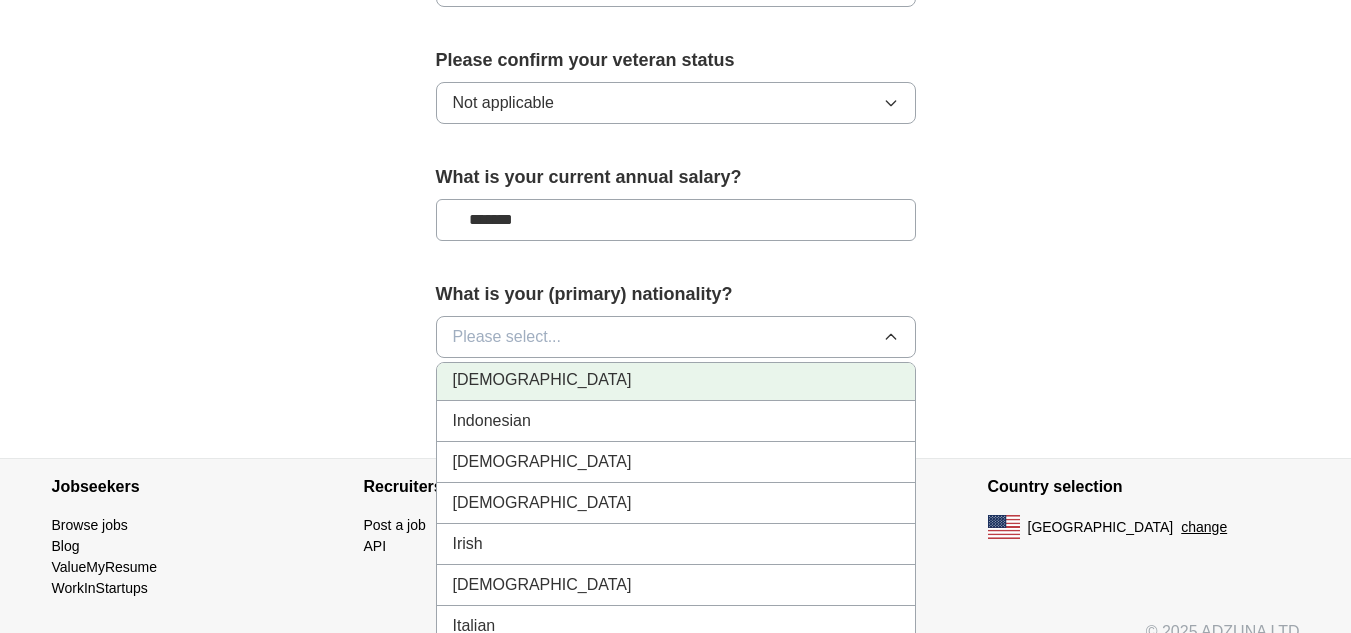 click on "Indian" at bounding box center (676, 380) 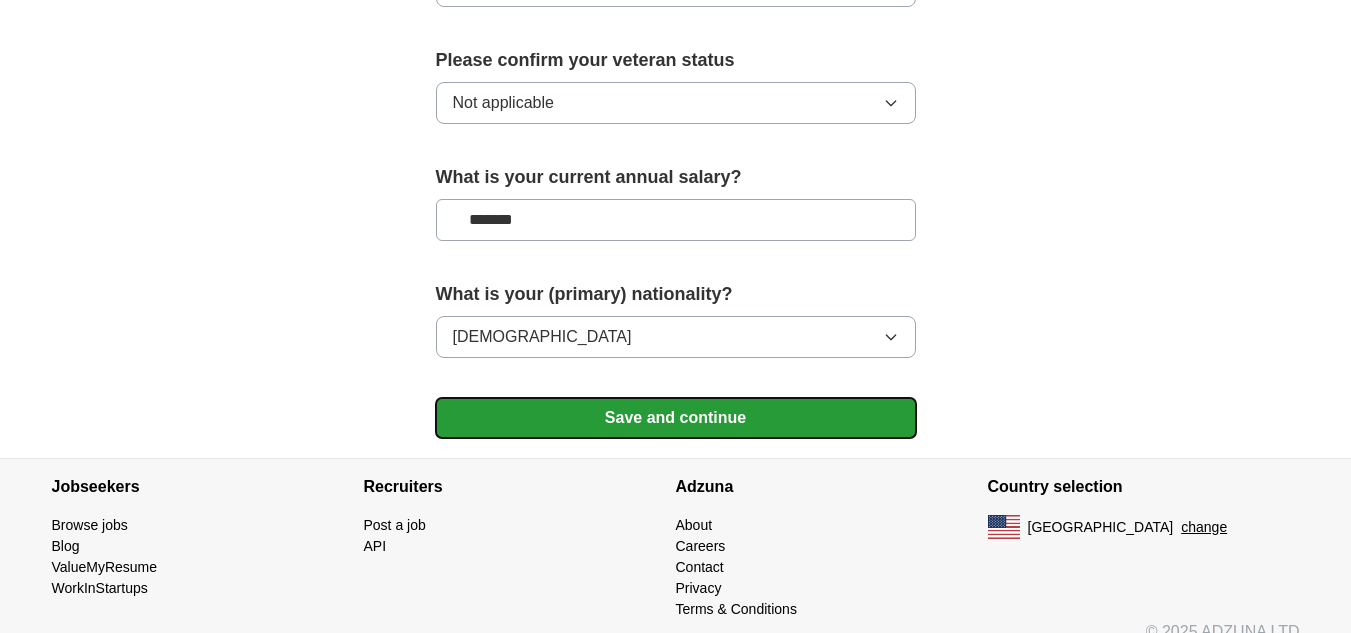 click on "Save and continue" at bounding box center (676, 418) 